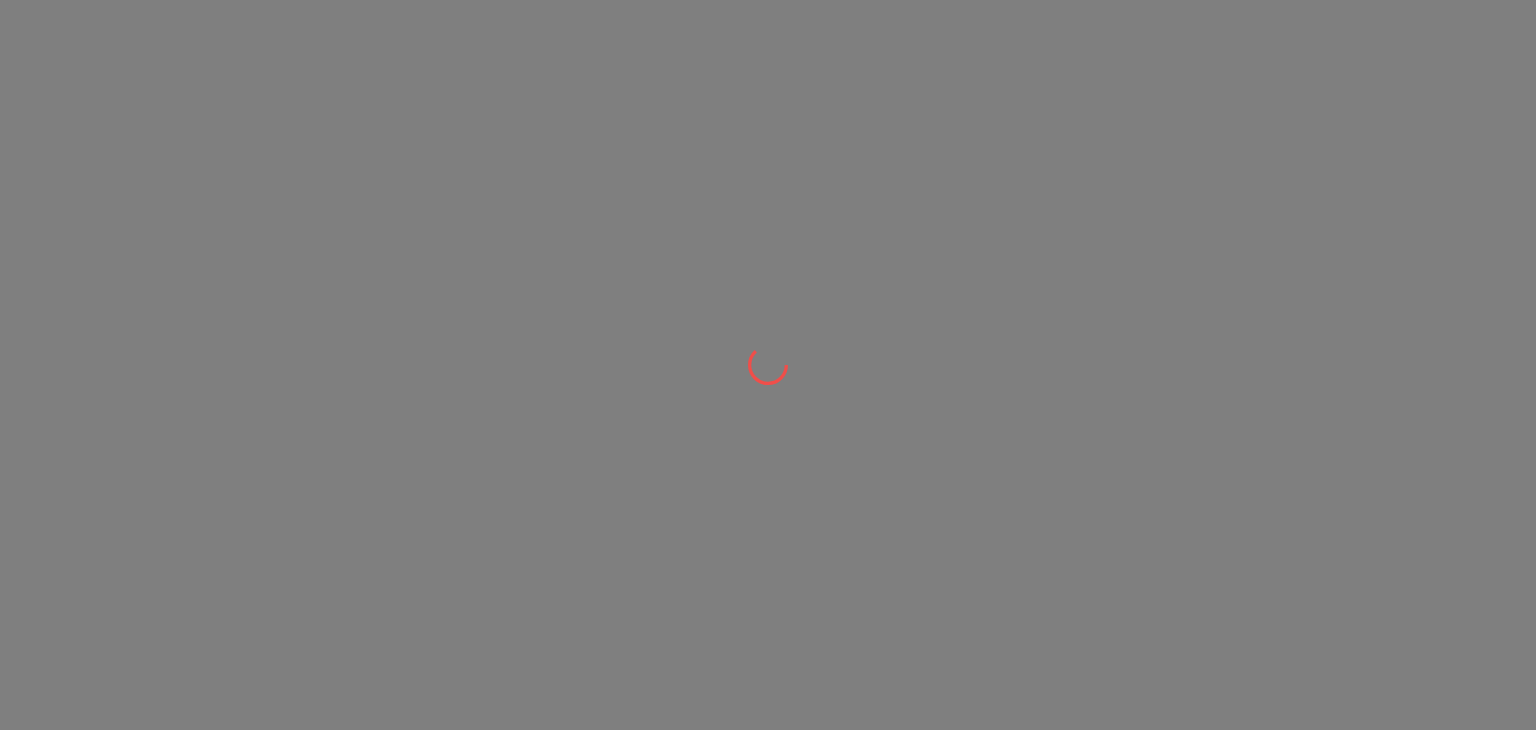 scroll, scrollTop: 0, scrollLeft: 0, axis: both 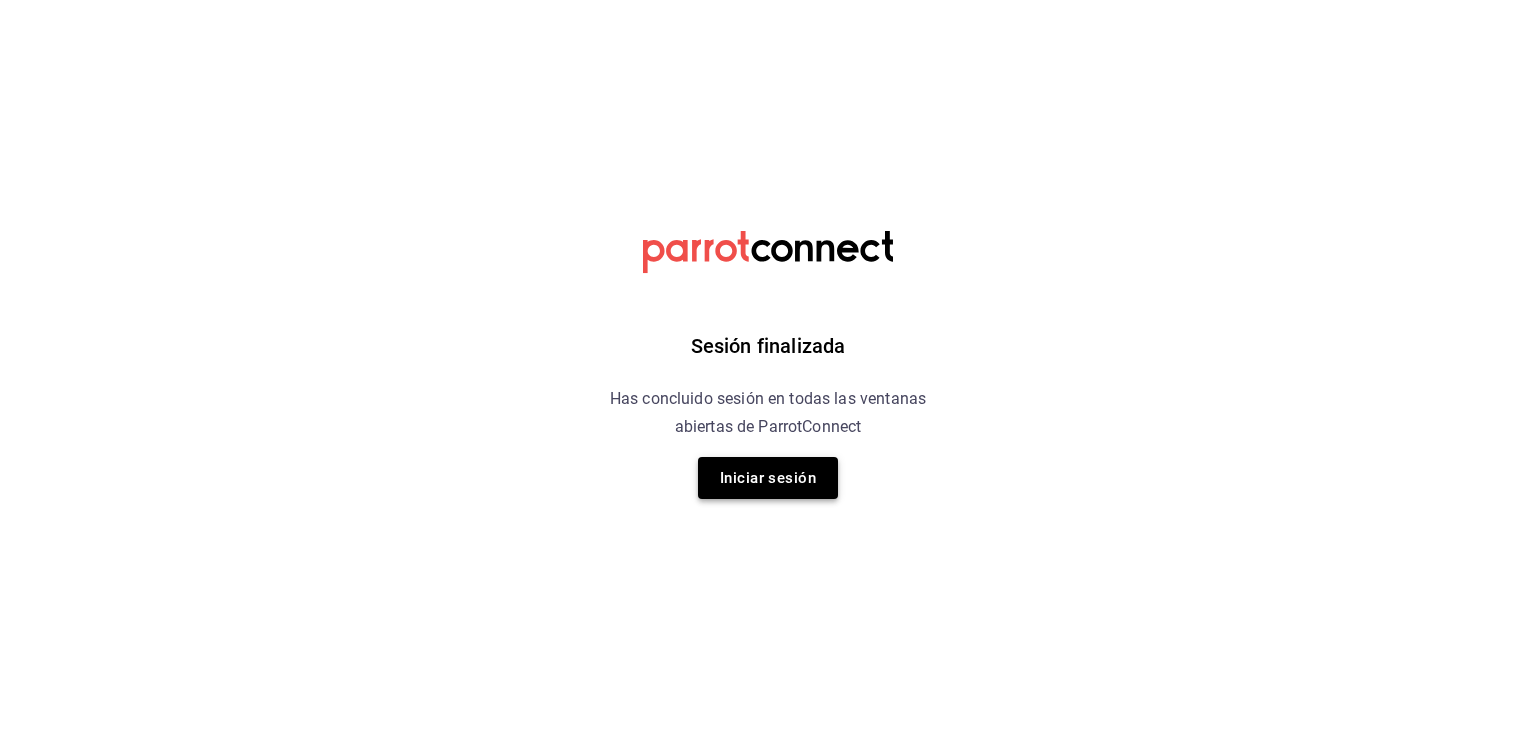 click on "Iniciar sesión" at bounding box center [768, 478] 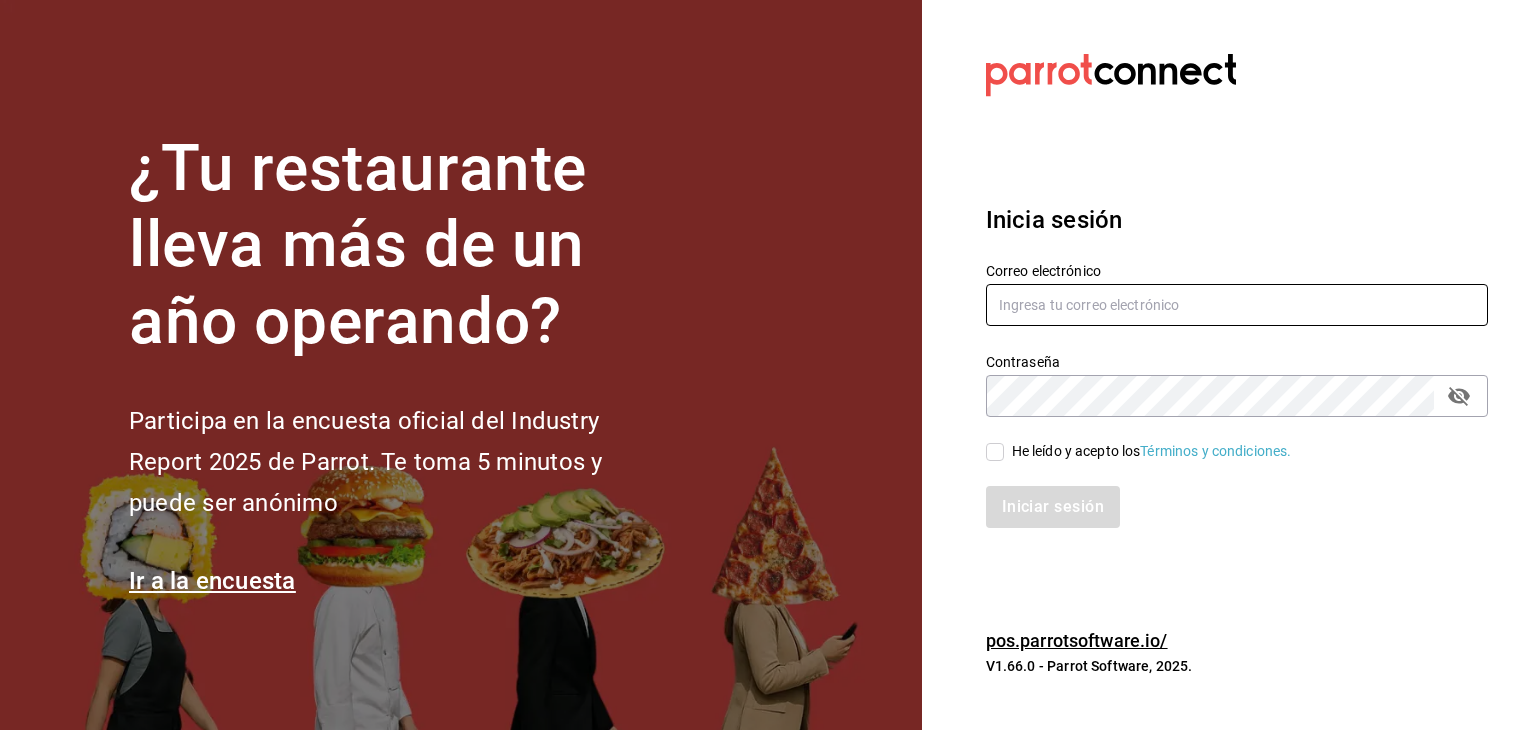 click at bounding box center [1237, 305] 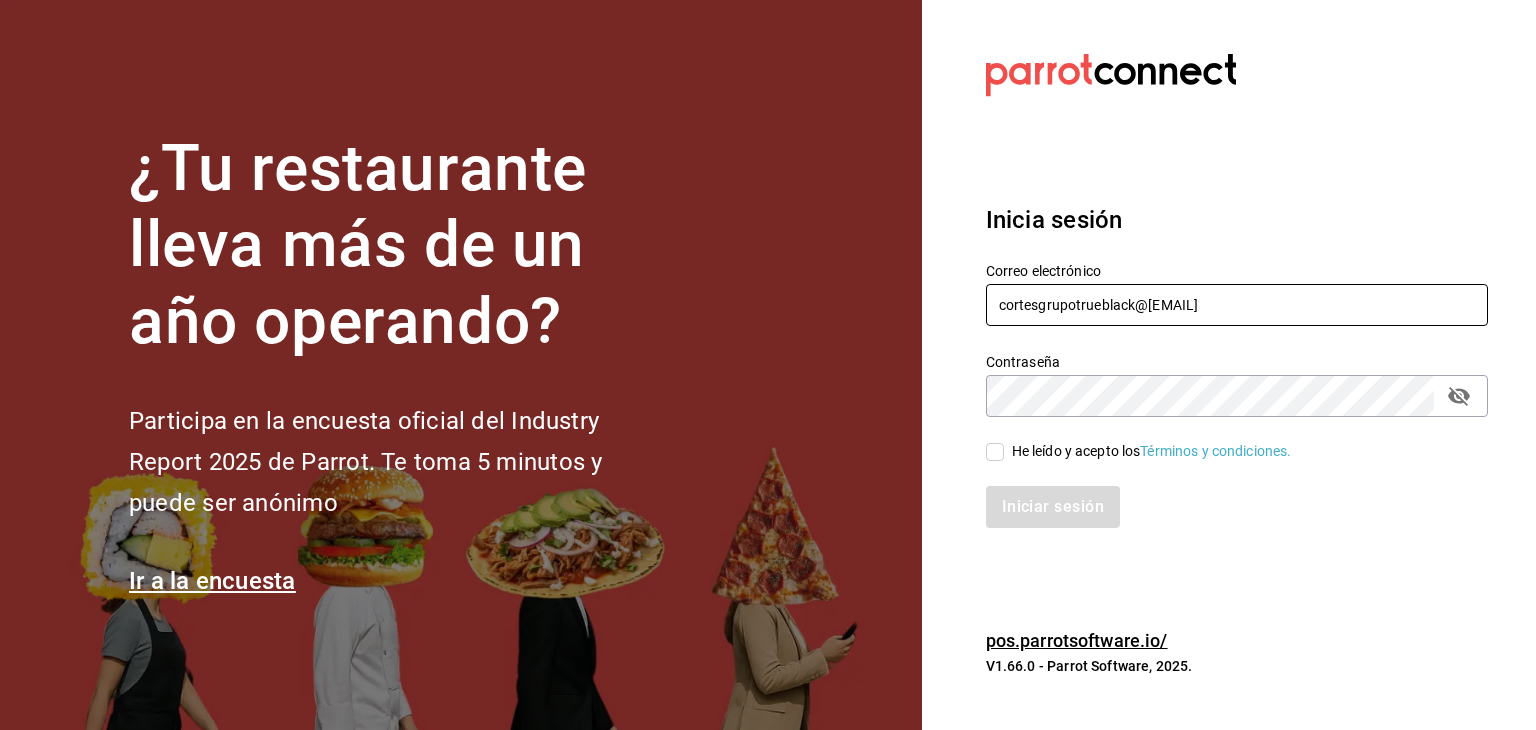 type on "cortesgrupotrueblack@gmail.com" 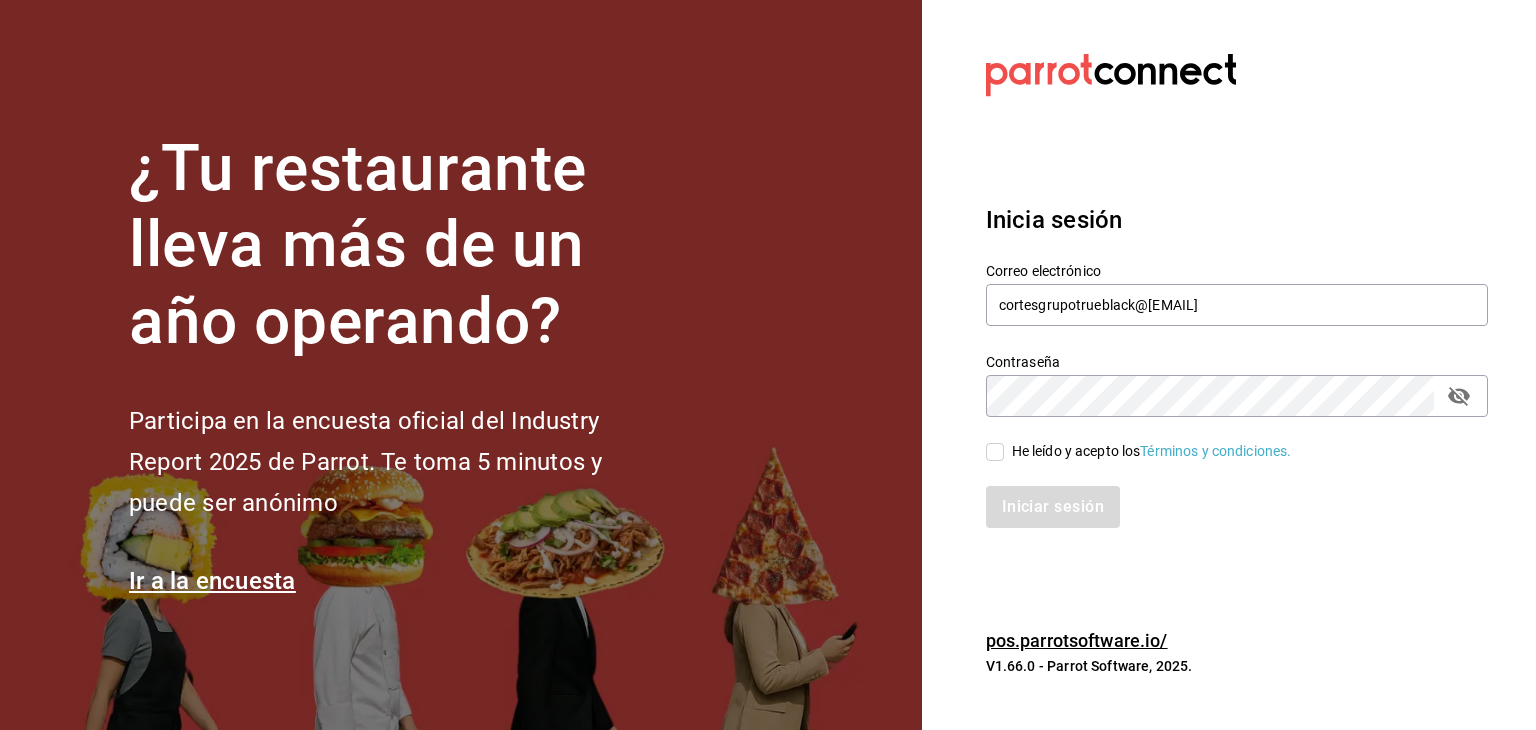 click on "He leído y acepto los  Términos y condiciones." at bounding box center (995, 452) 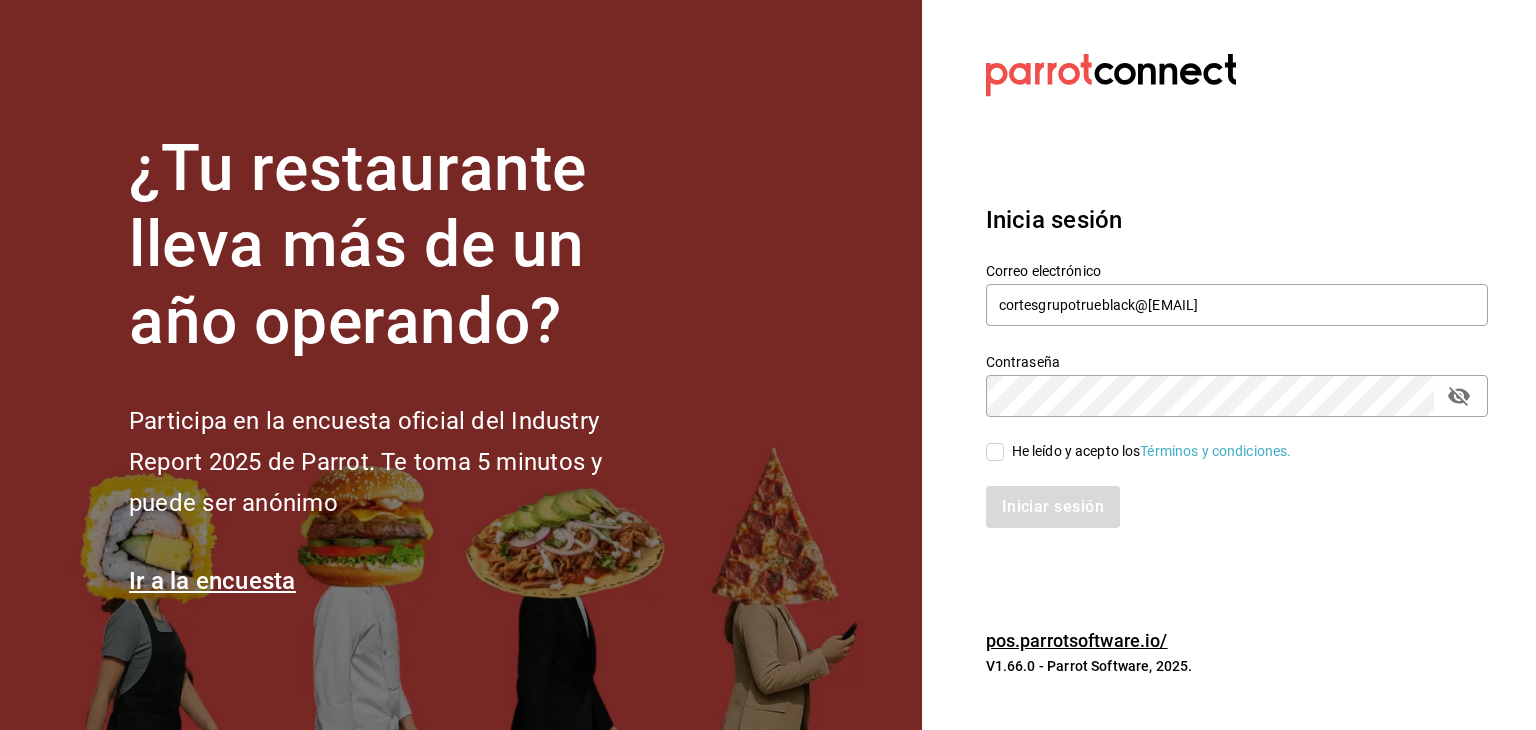 checkbox on "true" 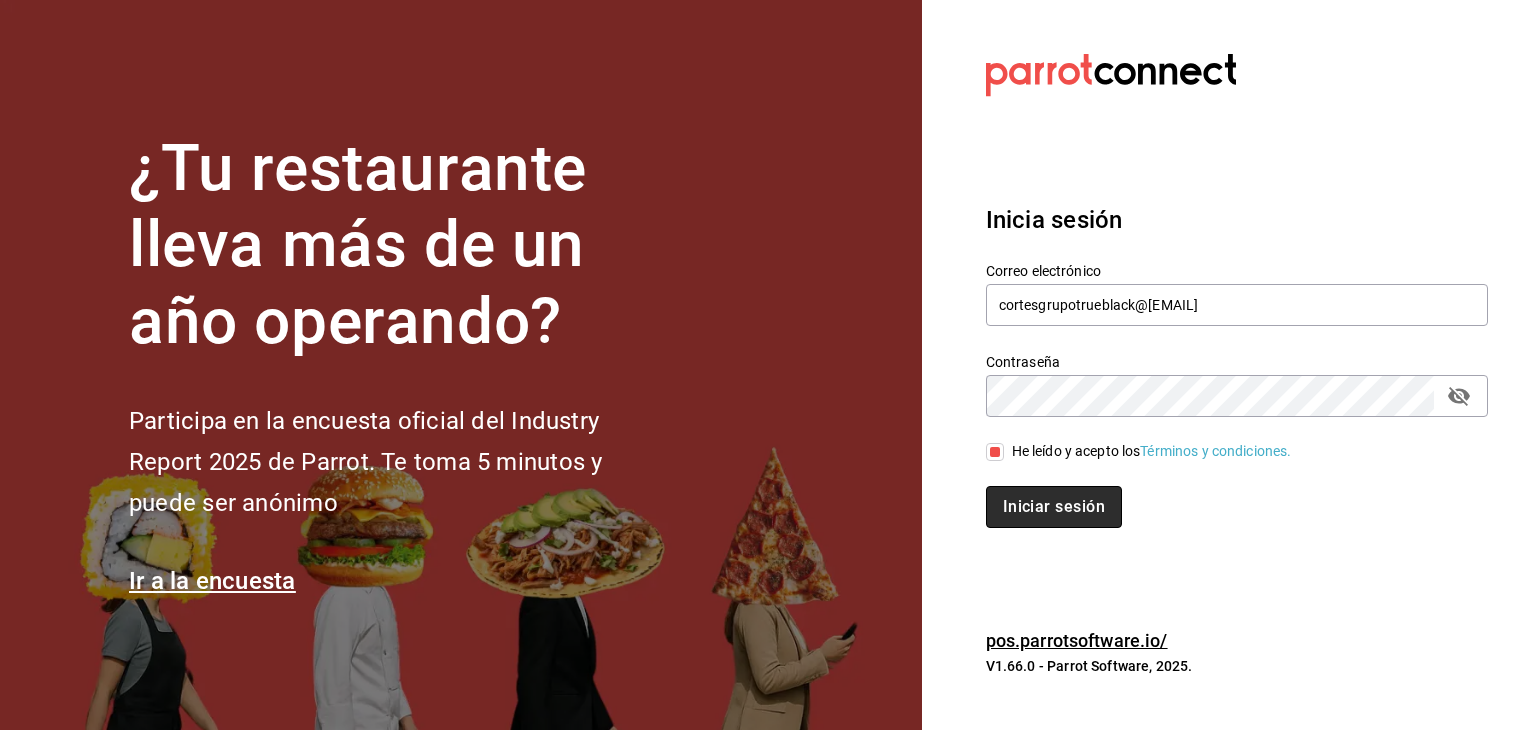 click on "Iniciar sesión" at bounding box center [1054, 507] 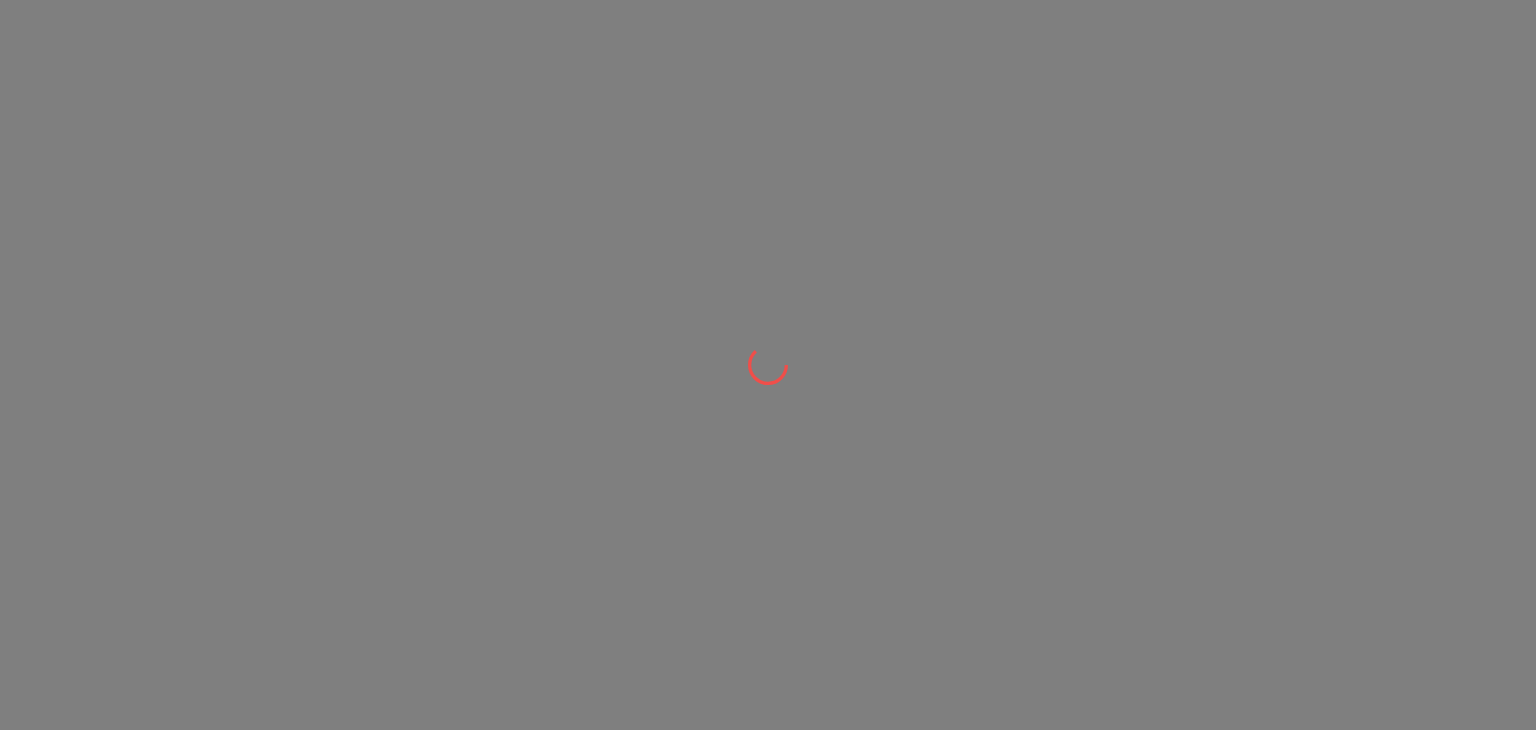 scroll, scrollTop: 0, scrollLeft: 0, axis: both 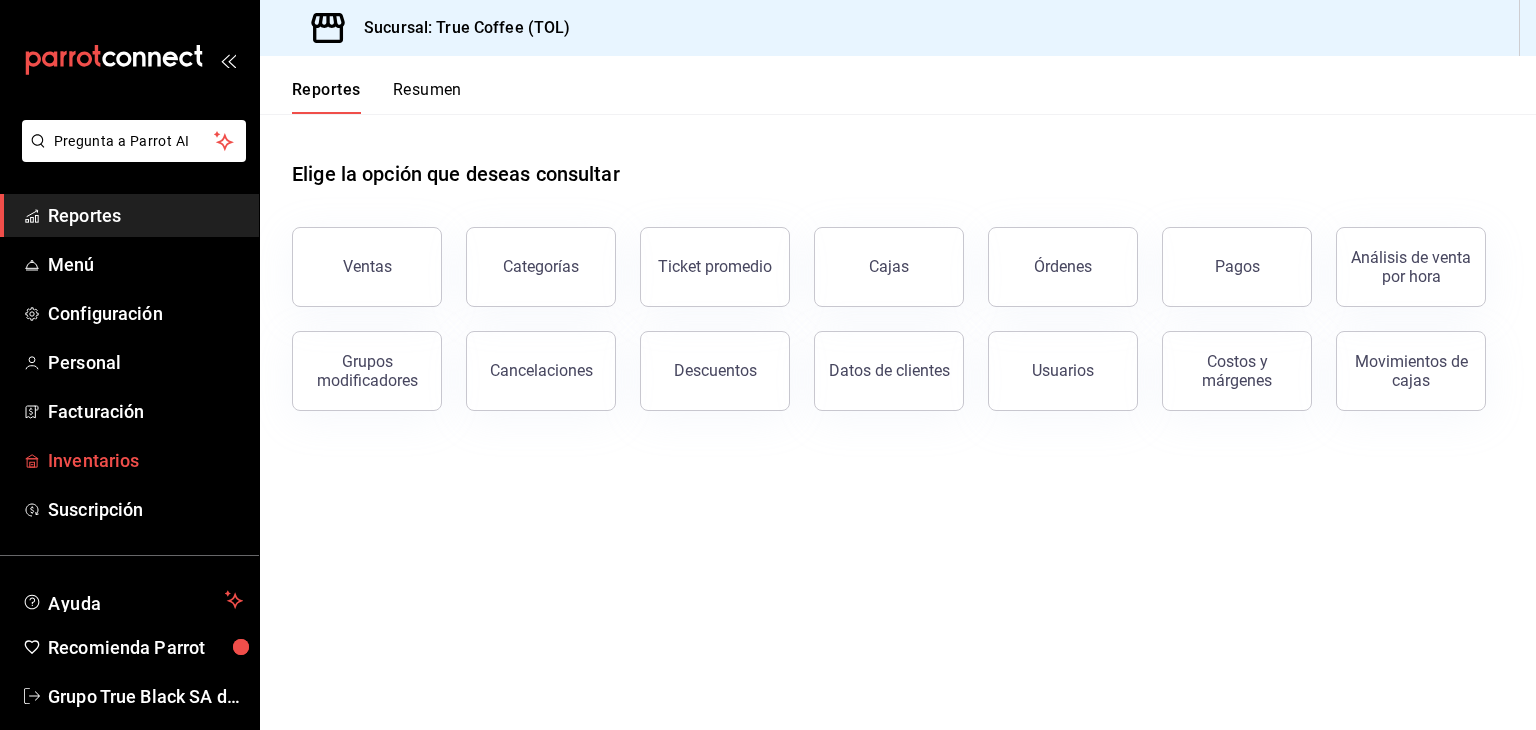 click on "Inventarios" at bounding box center [145, 460] 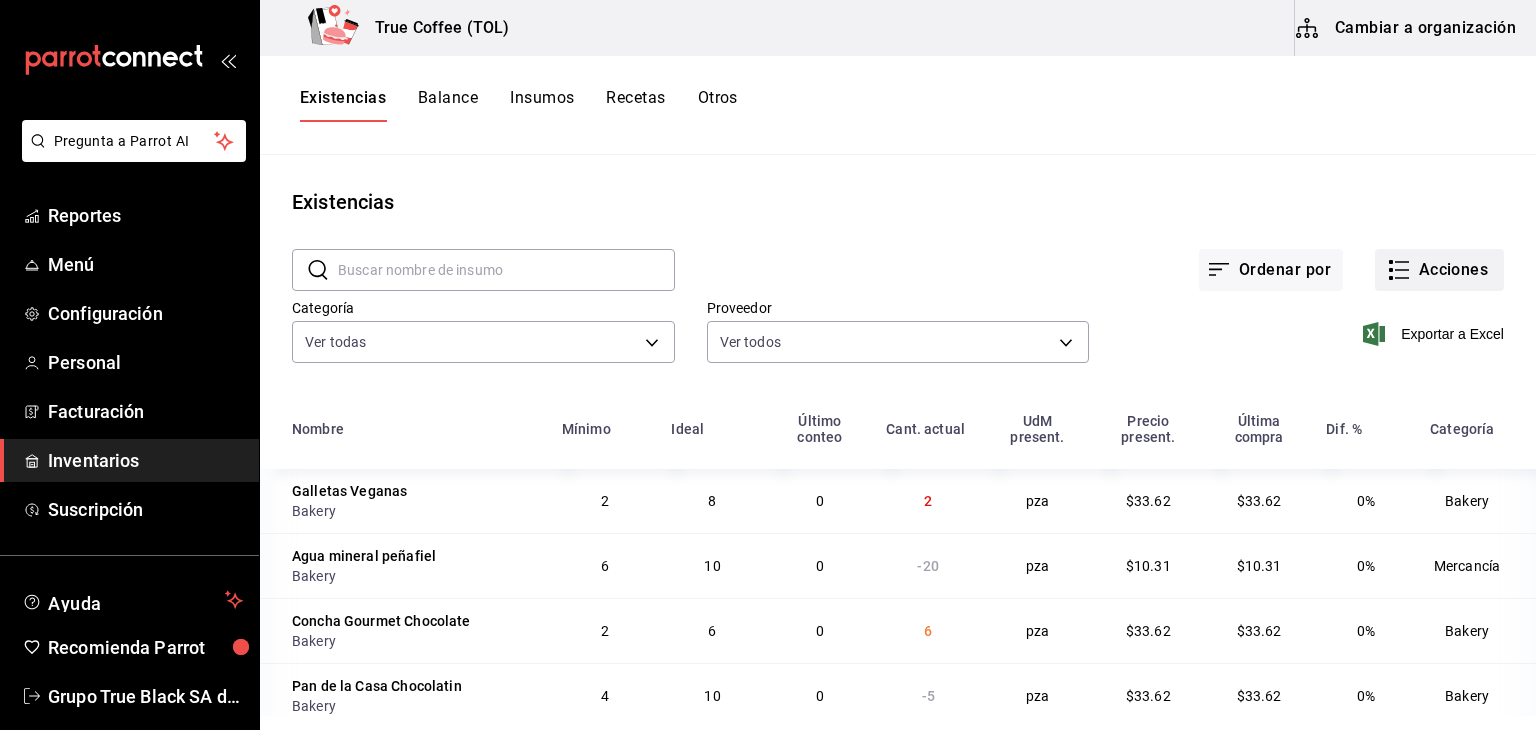 click on "Acciones" at bounding box center (1439, 270) 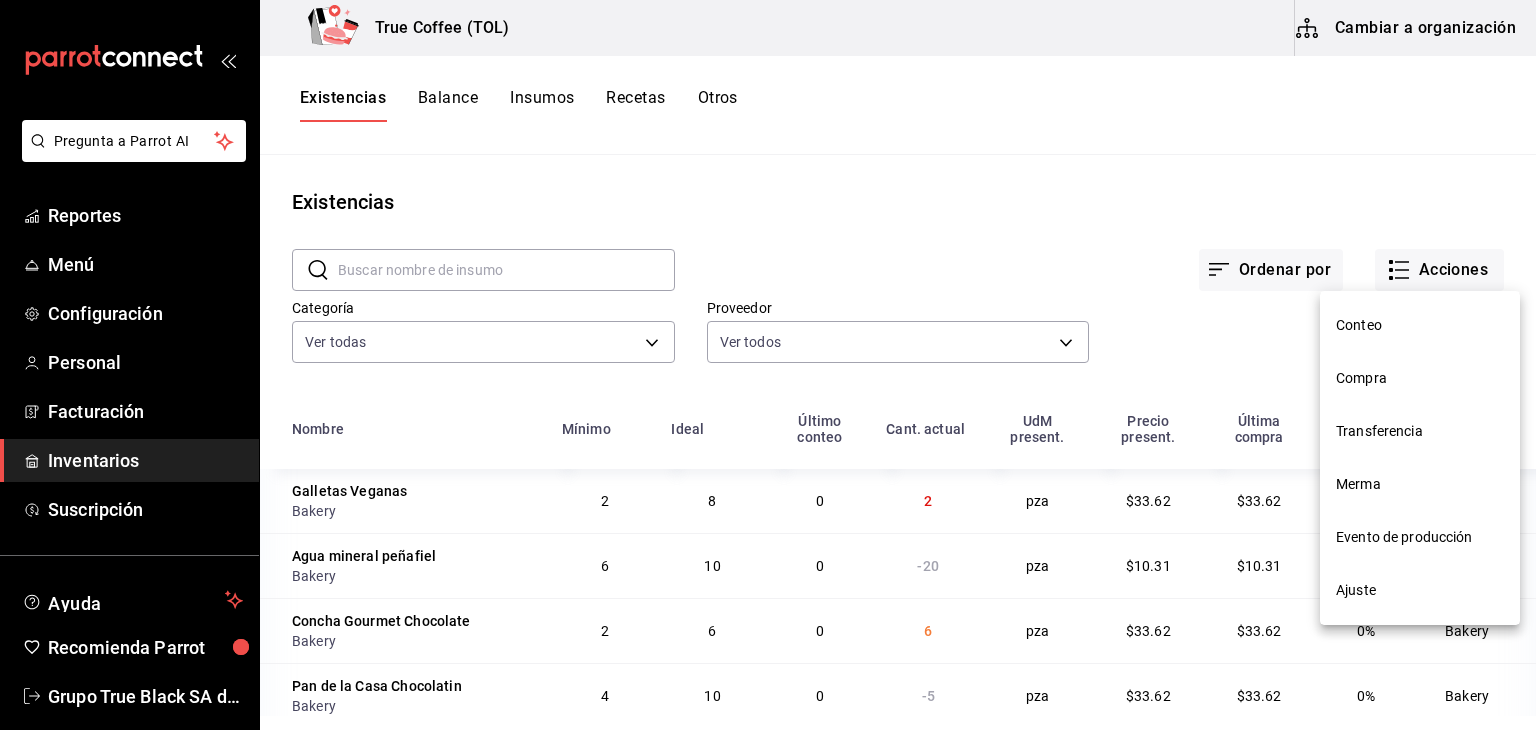 click on "Compra" at bounding box center (1420, 325) 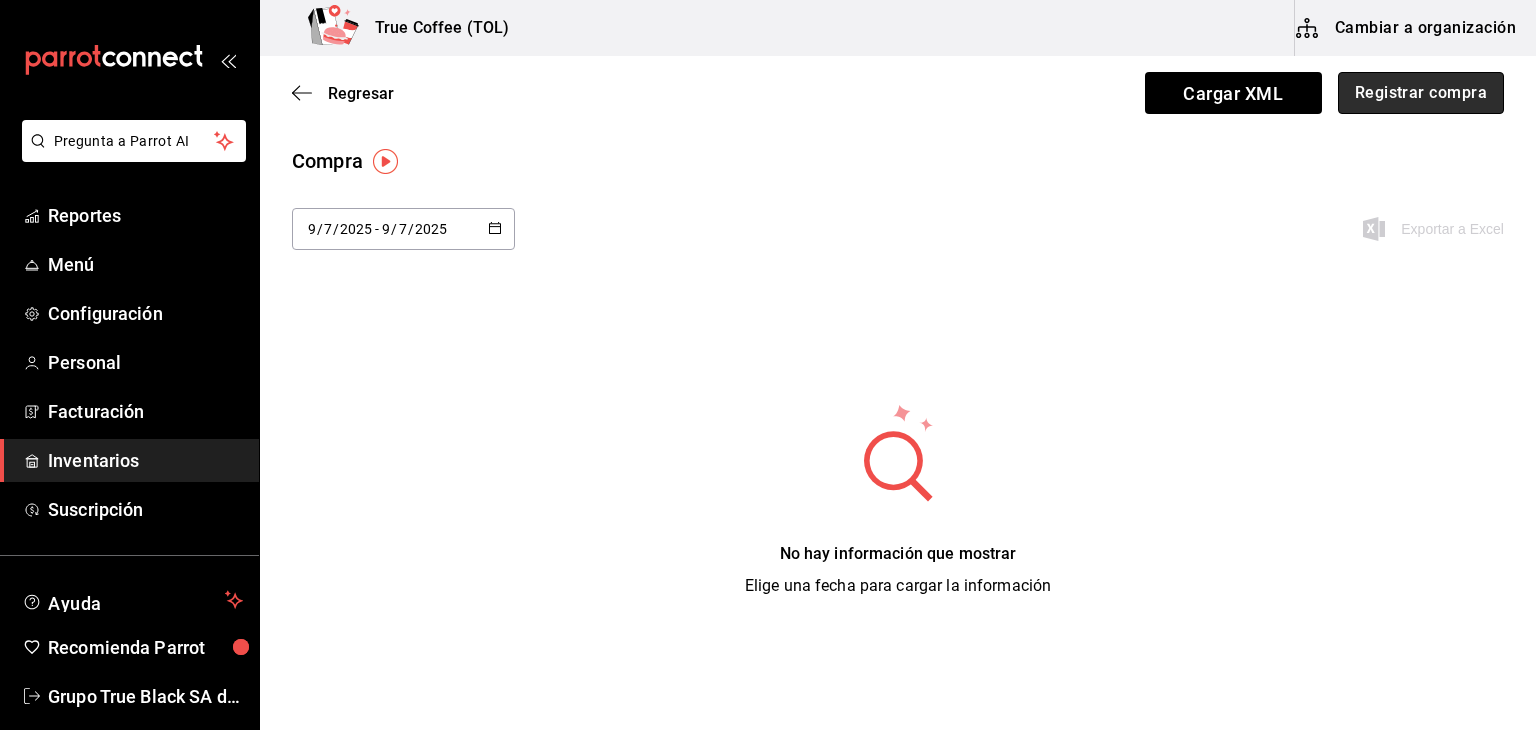 click on "Registrar compra" at bounding box center [1421, 93] 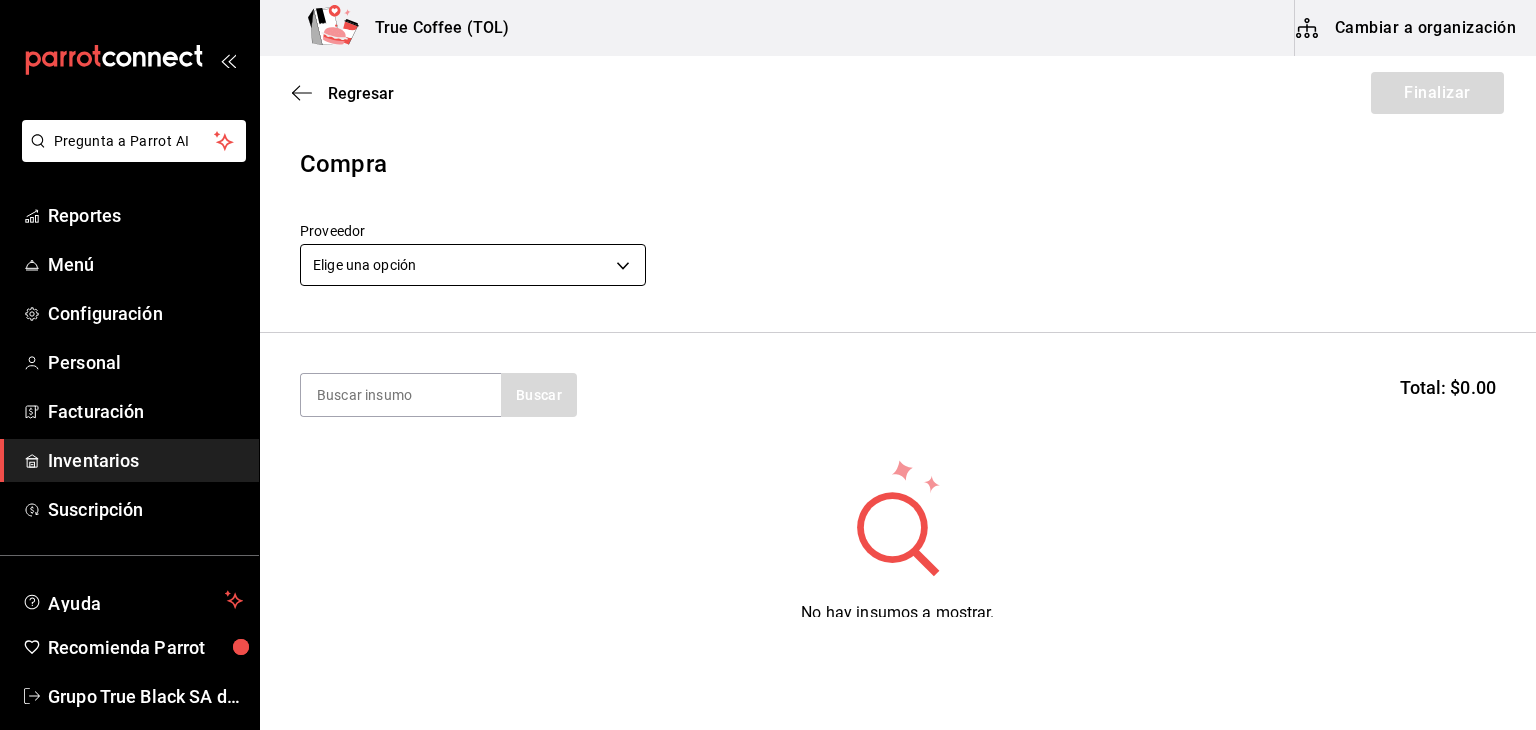 drag, startPoint x: 408, startPoint y: 226, endPoint x: 432, endPoint y: 262, distance: 43.266617 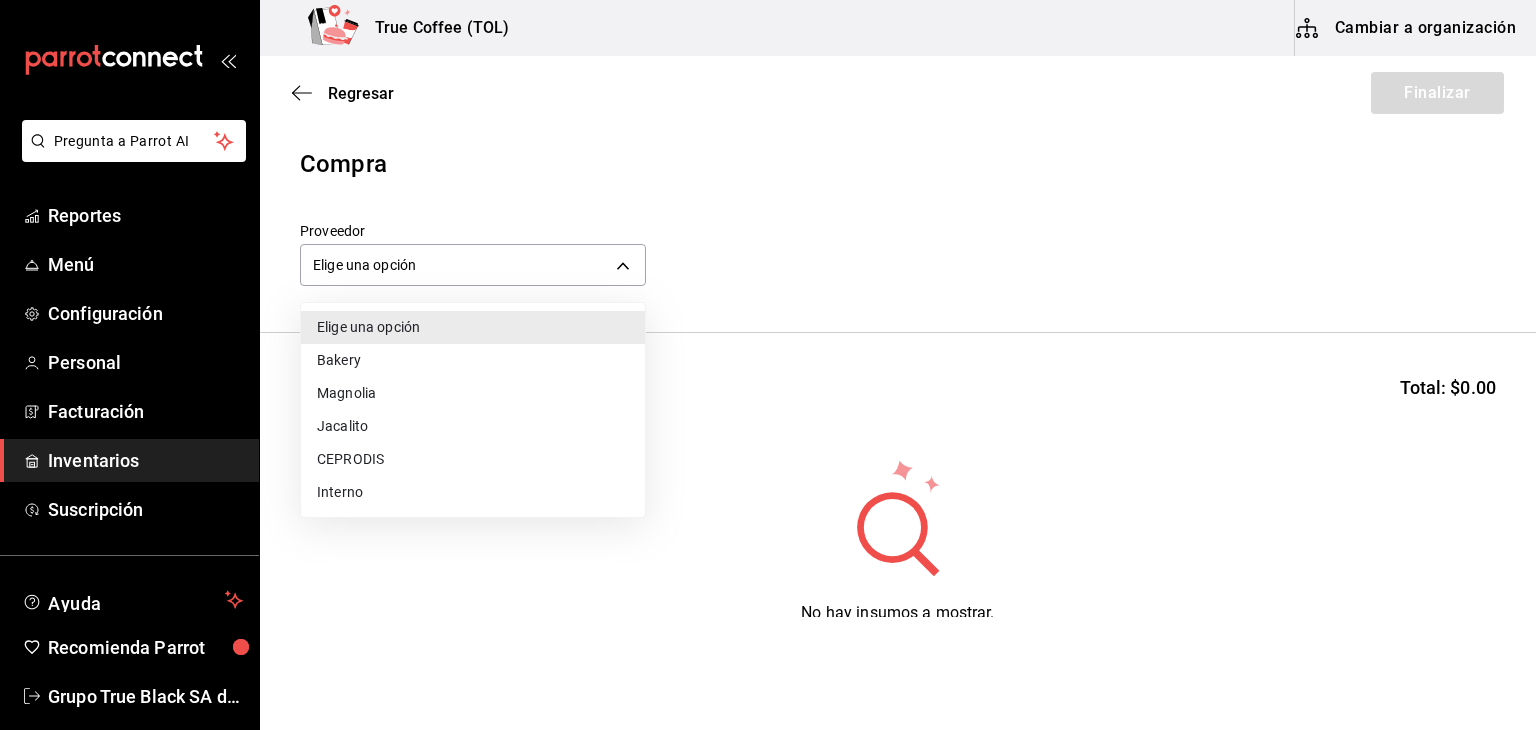 click on "Bakery" at bounding box center (473, 360) 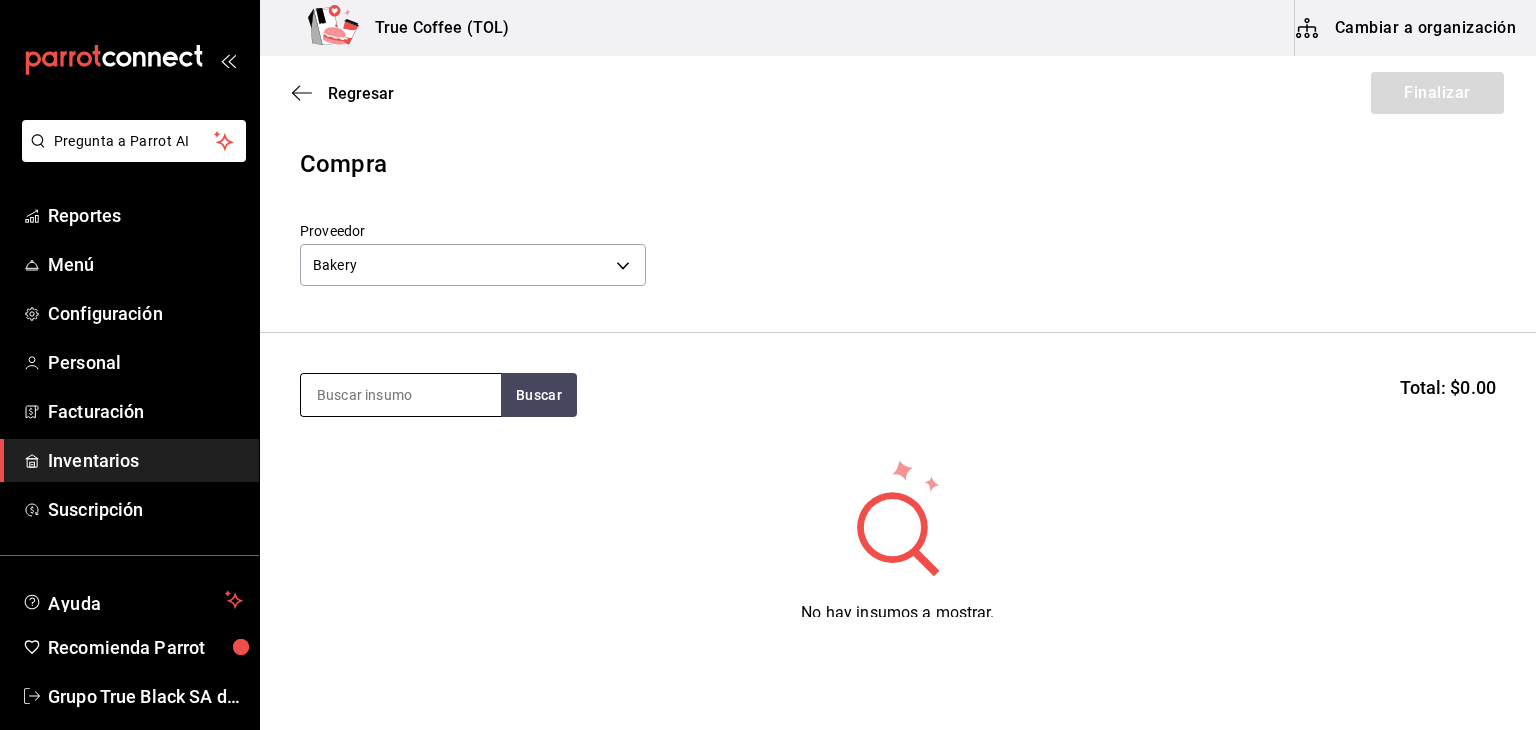 click at bounding box center [401, 395] 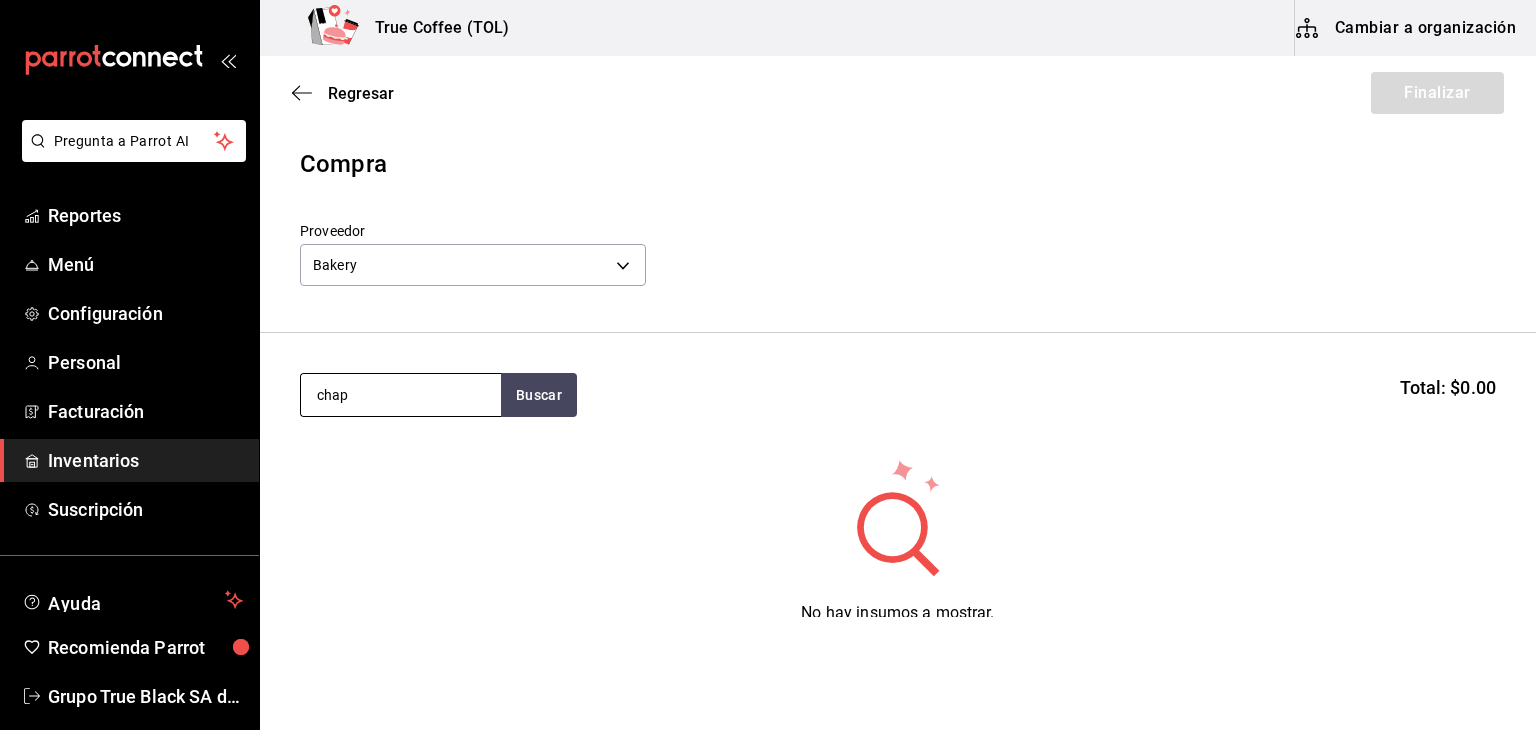 type on "chap" 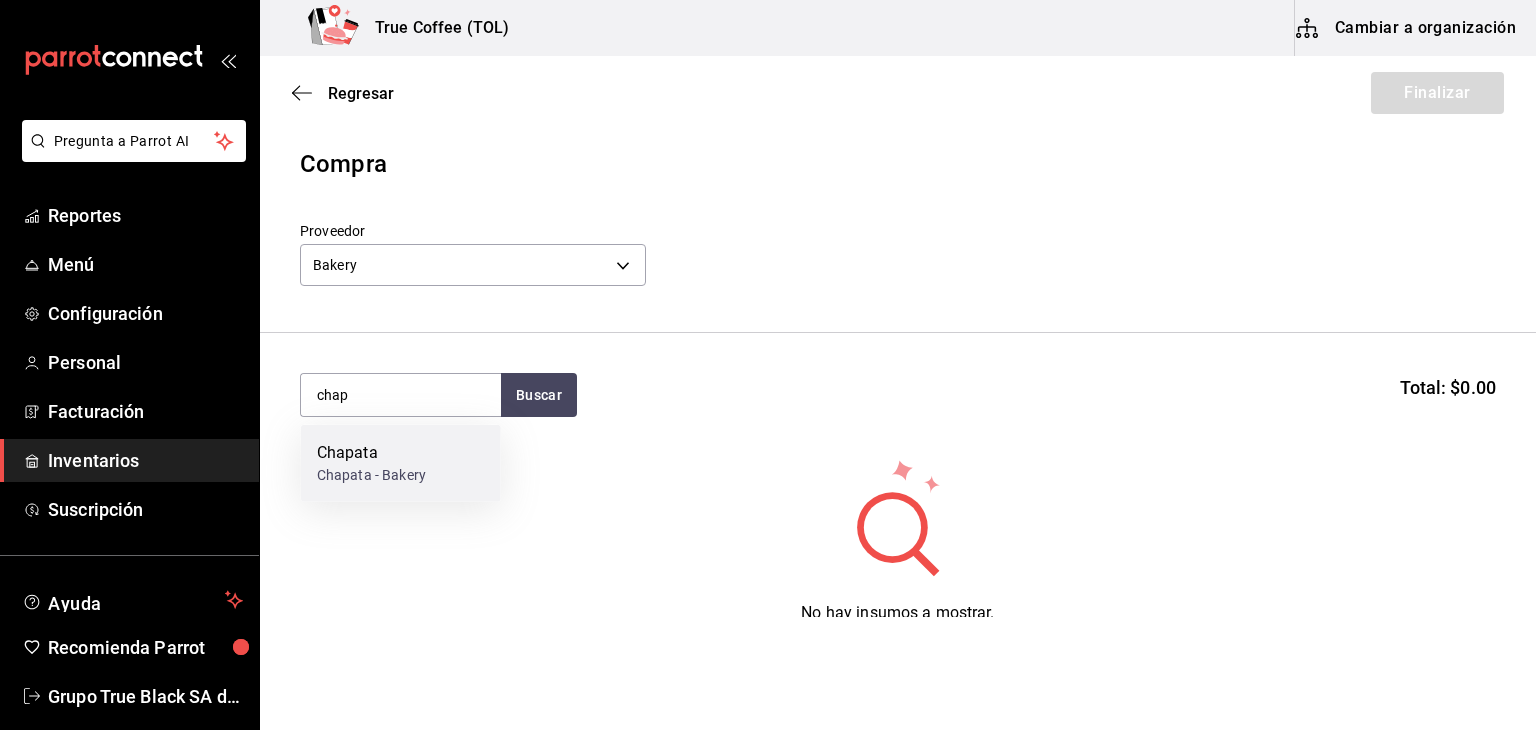 click on "Chapata Chapata - Bakery" at bounding box center (401, 463) 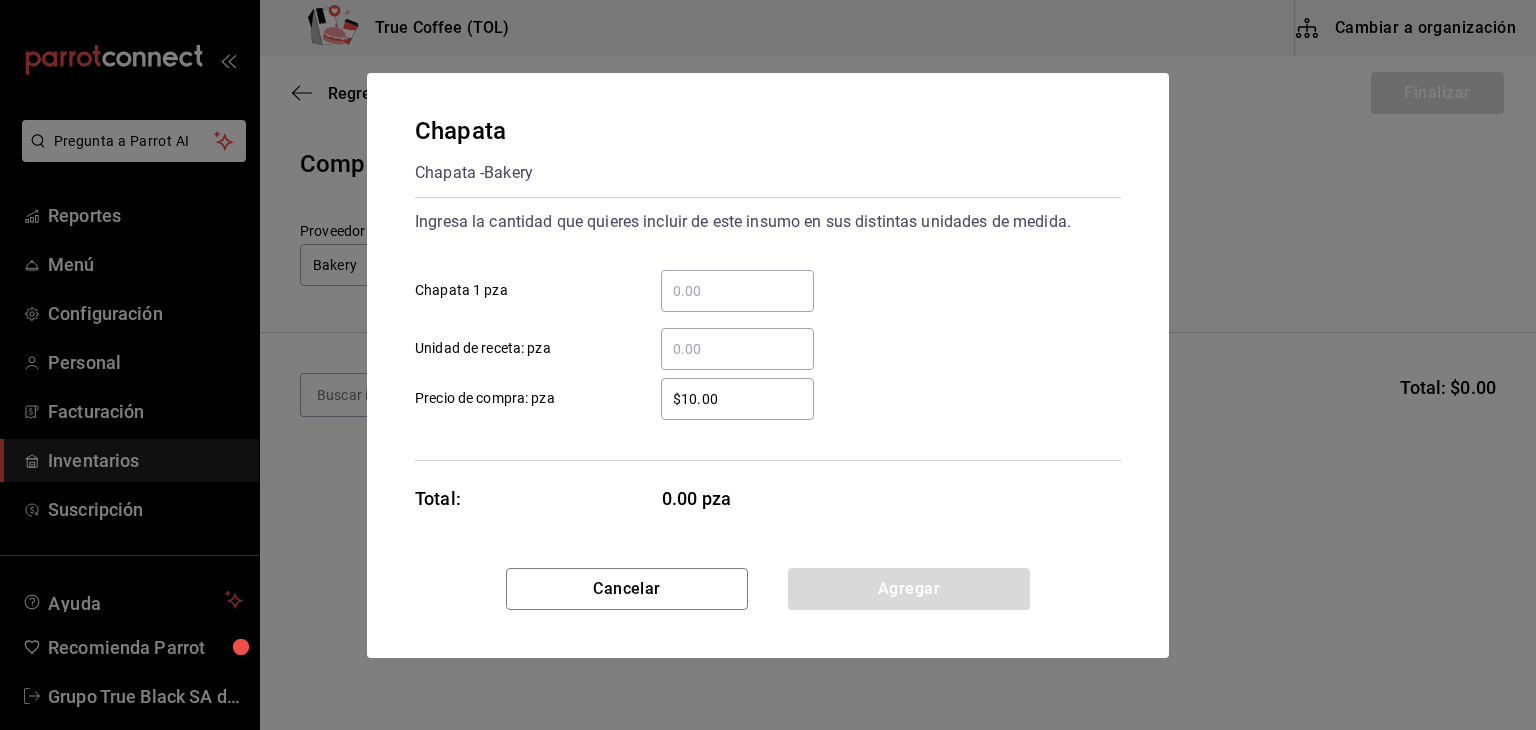 click on "​ Chapata 1 pza" at bounding box center [760, 283] 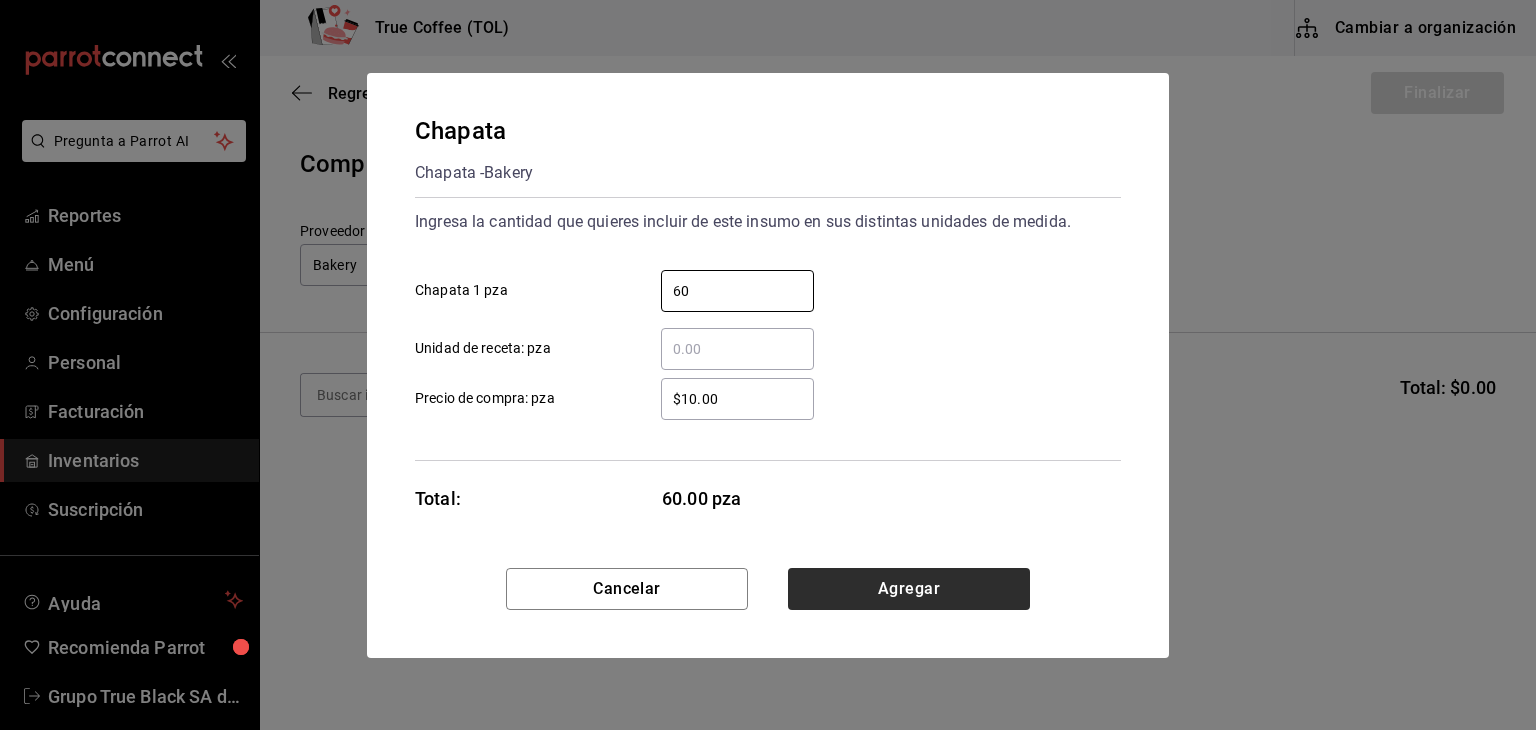 type on "60" 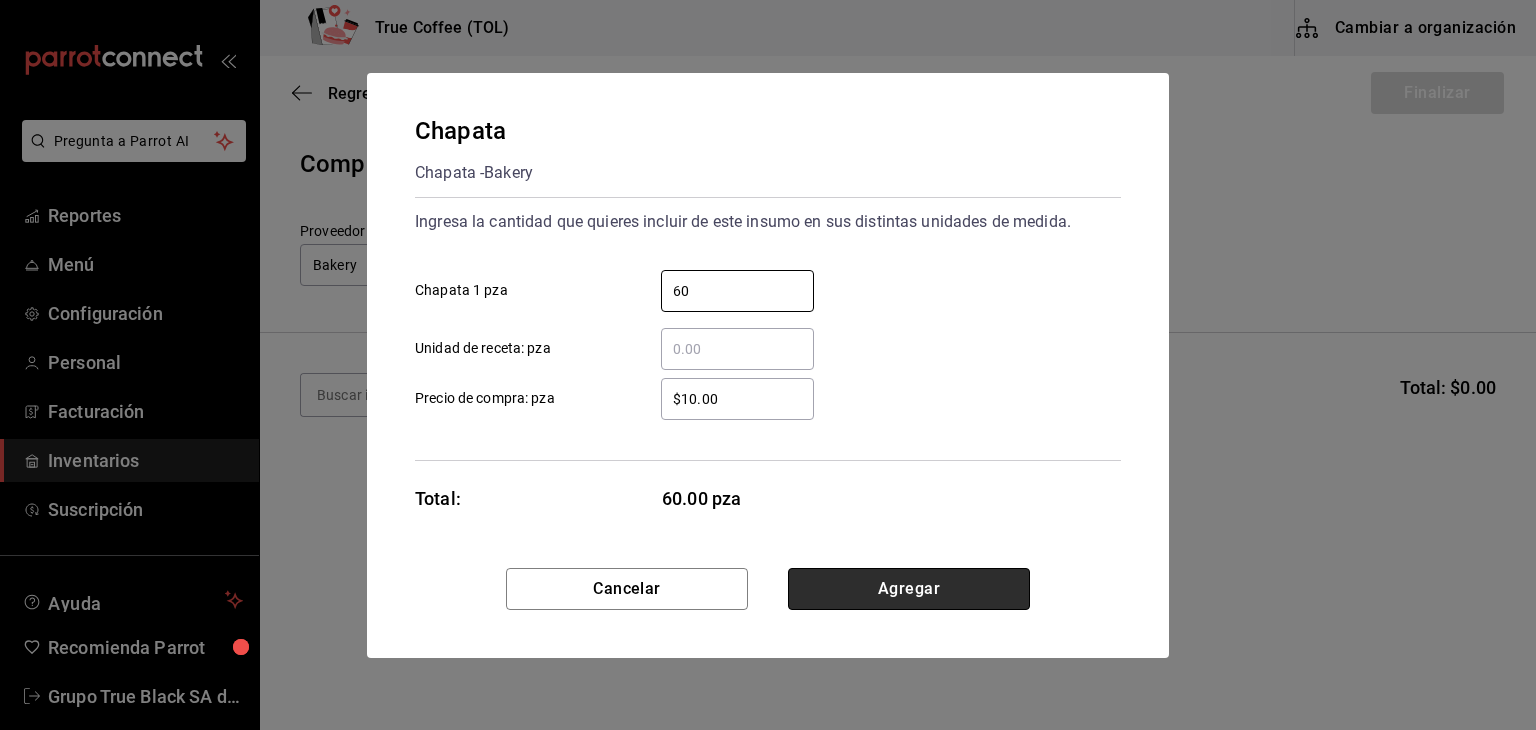 click on "Agregar" at bounding box center [909, 589] 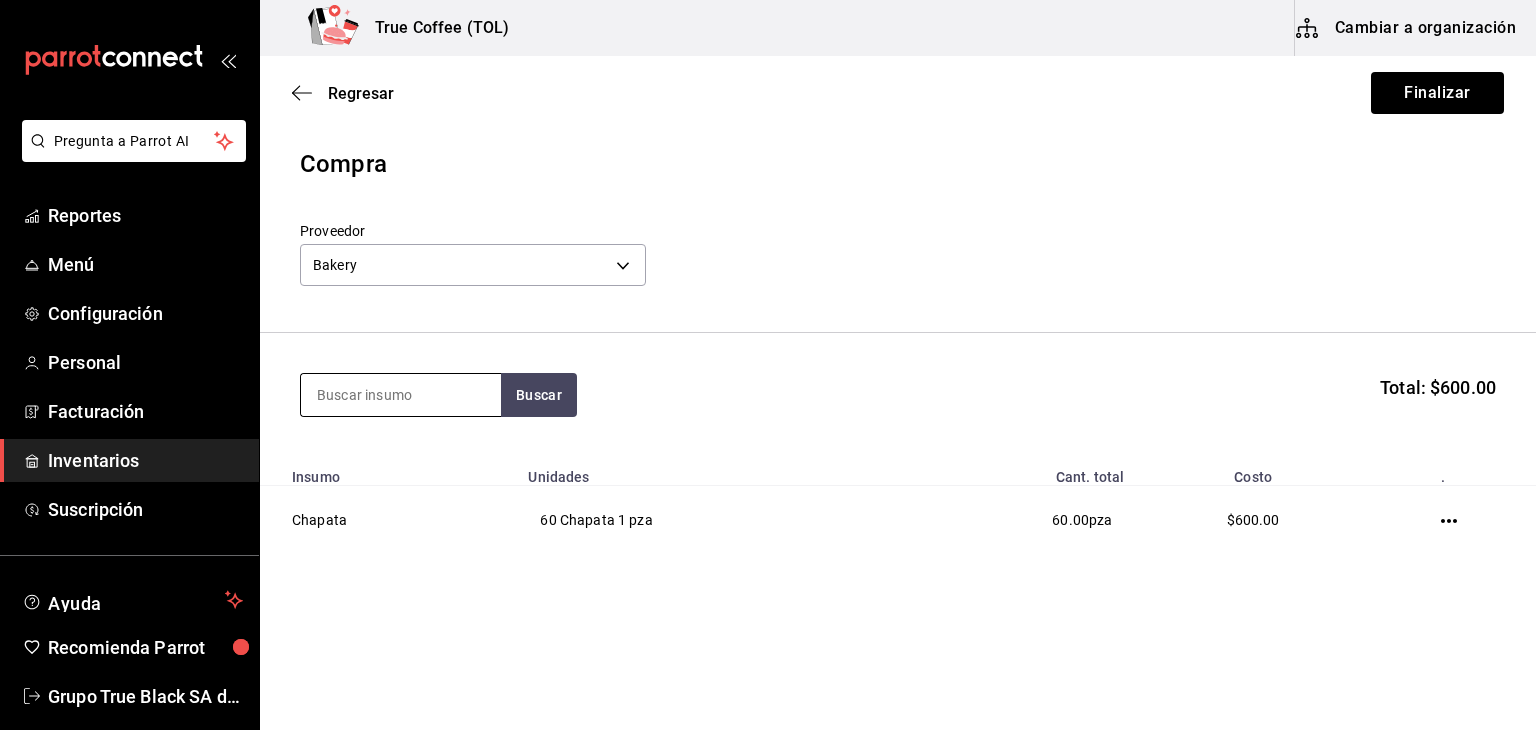 click at bounding box center (401, 395) 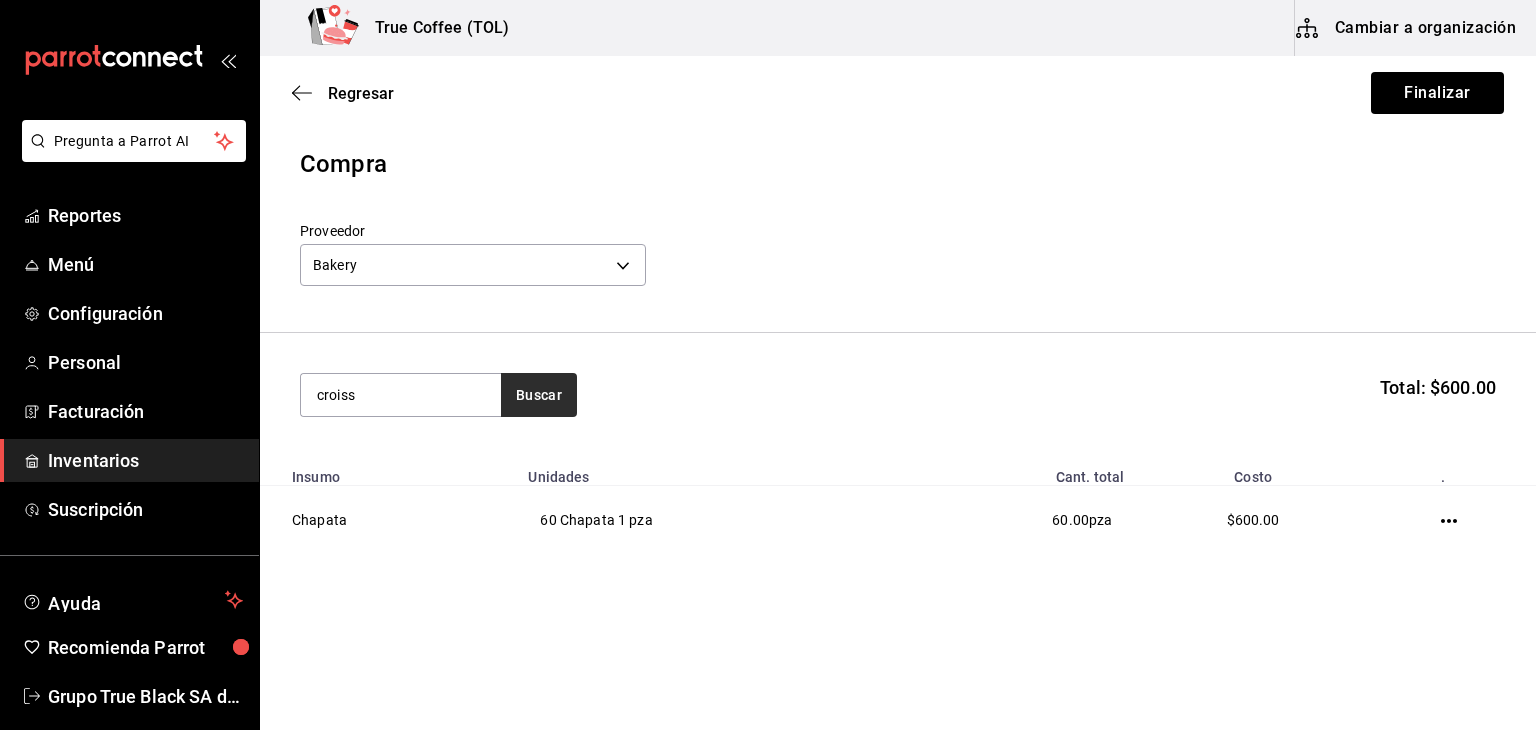 type on "croiss" 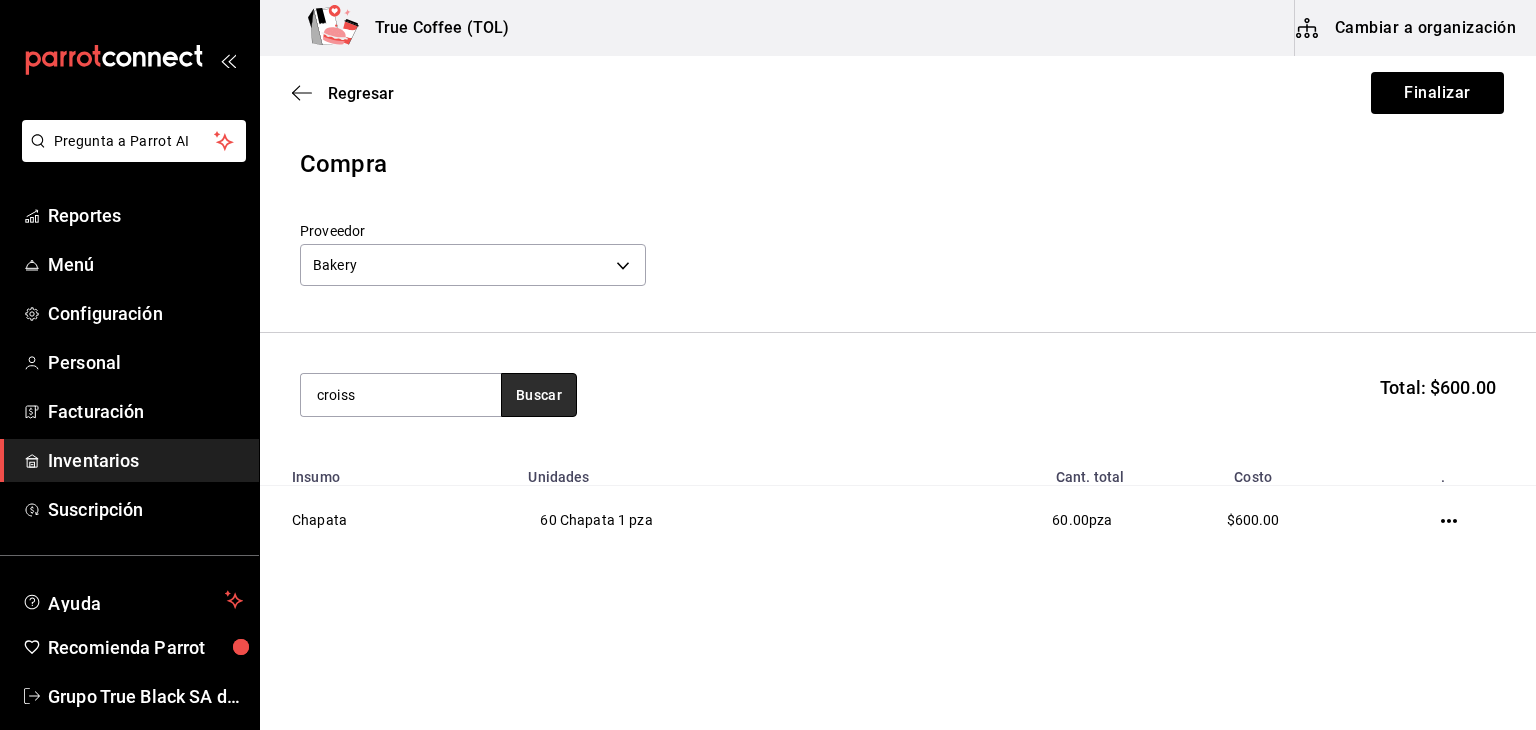 click on "Buscar" at bounding box center (539, 395) 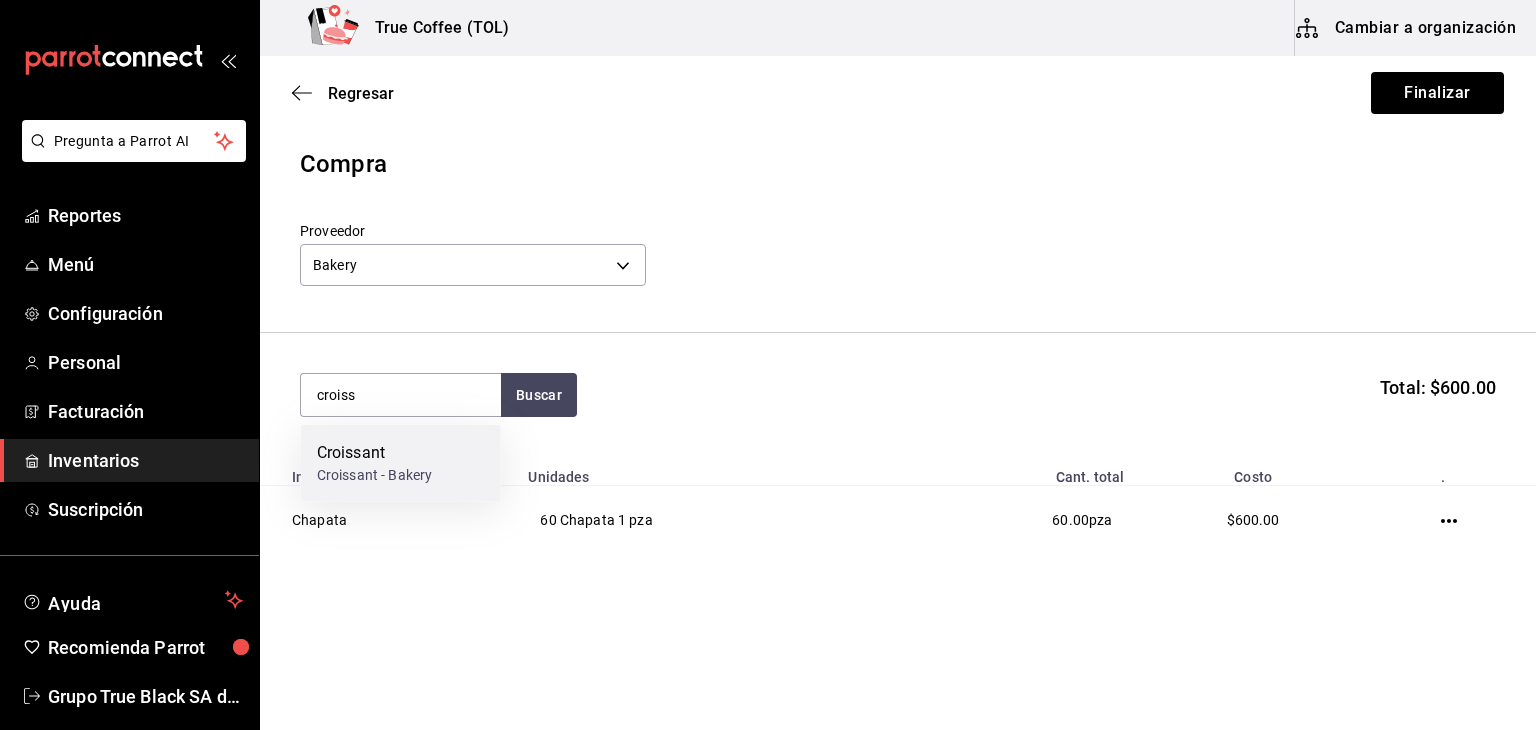 click on "Croissant Croissant - Bakery" at bounding box center [401, 463] 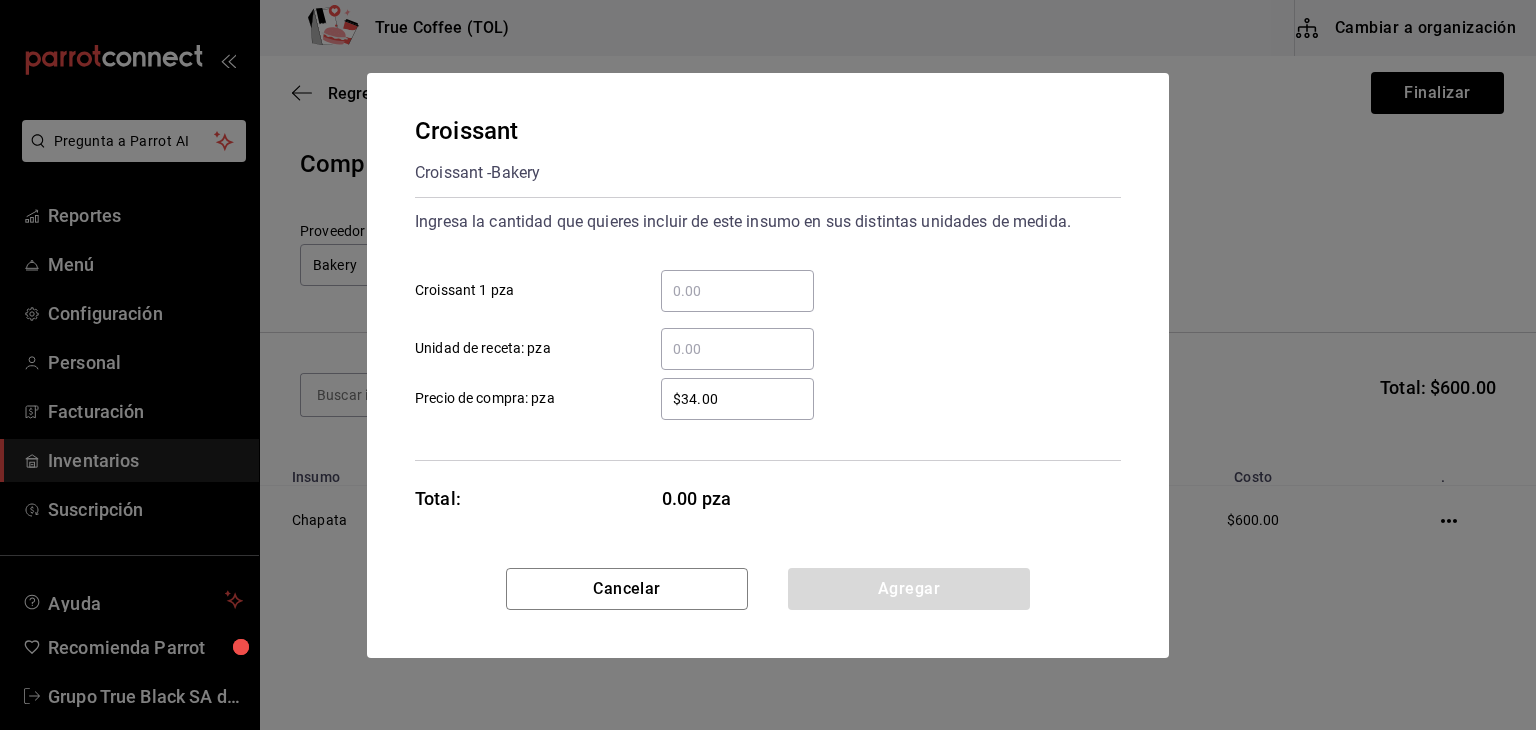 click on "​ Croissant 1 pza" at bounding box center [737, 291] 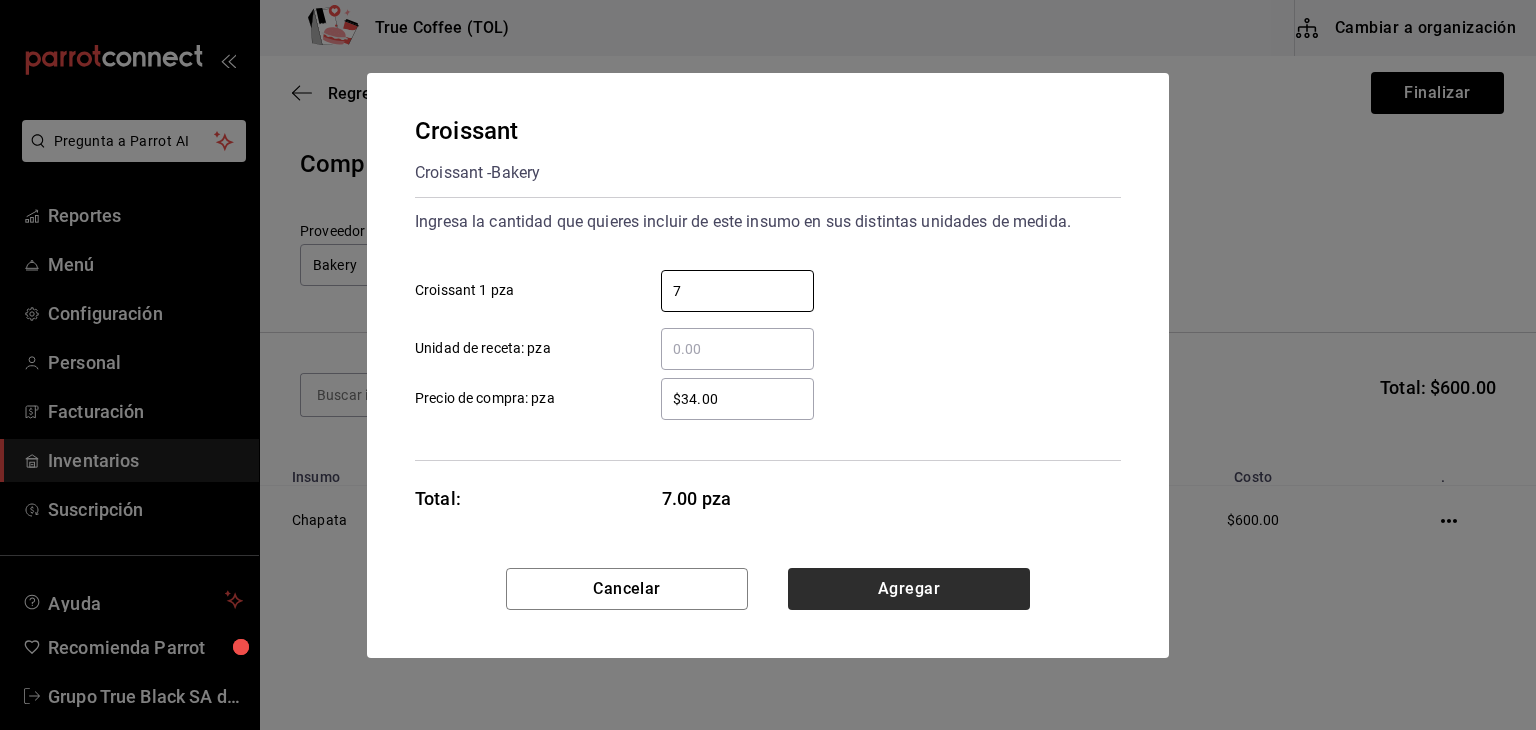 type on "7" 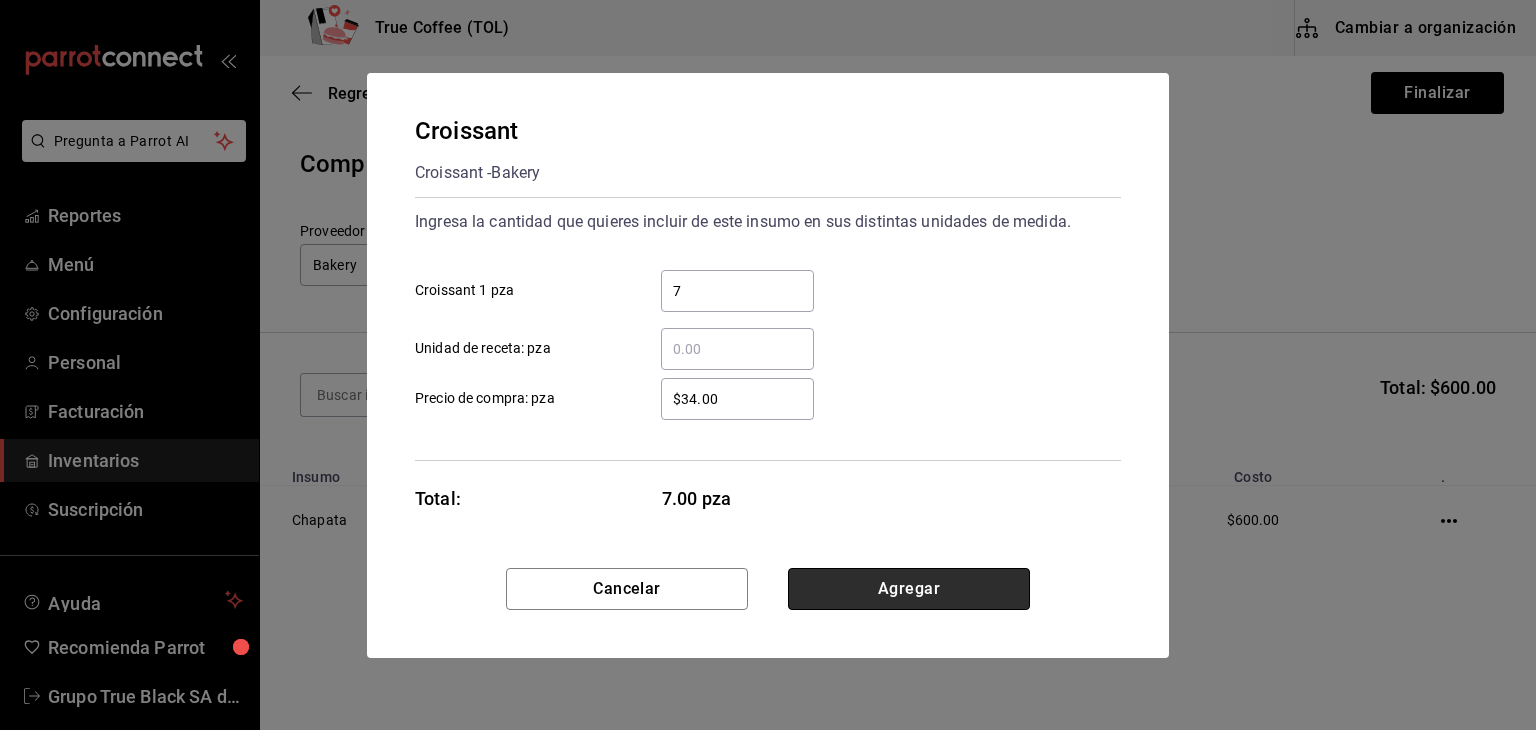 click on "Agregar" at bounding box center [909, 589] 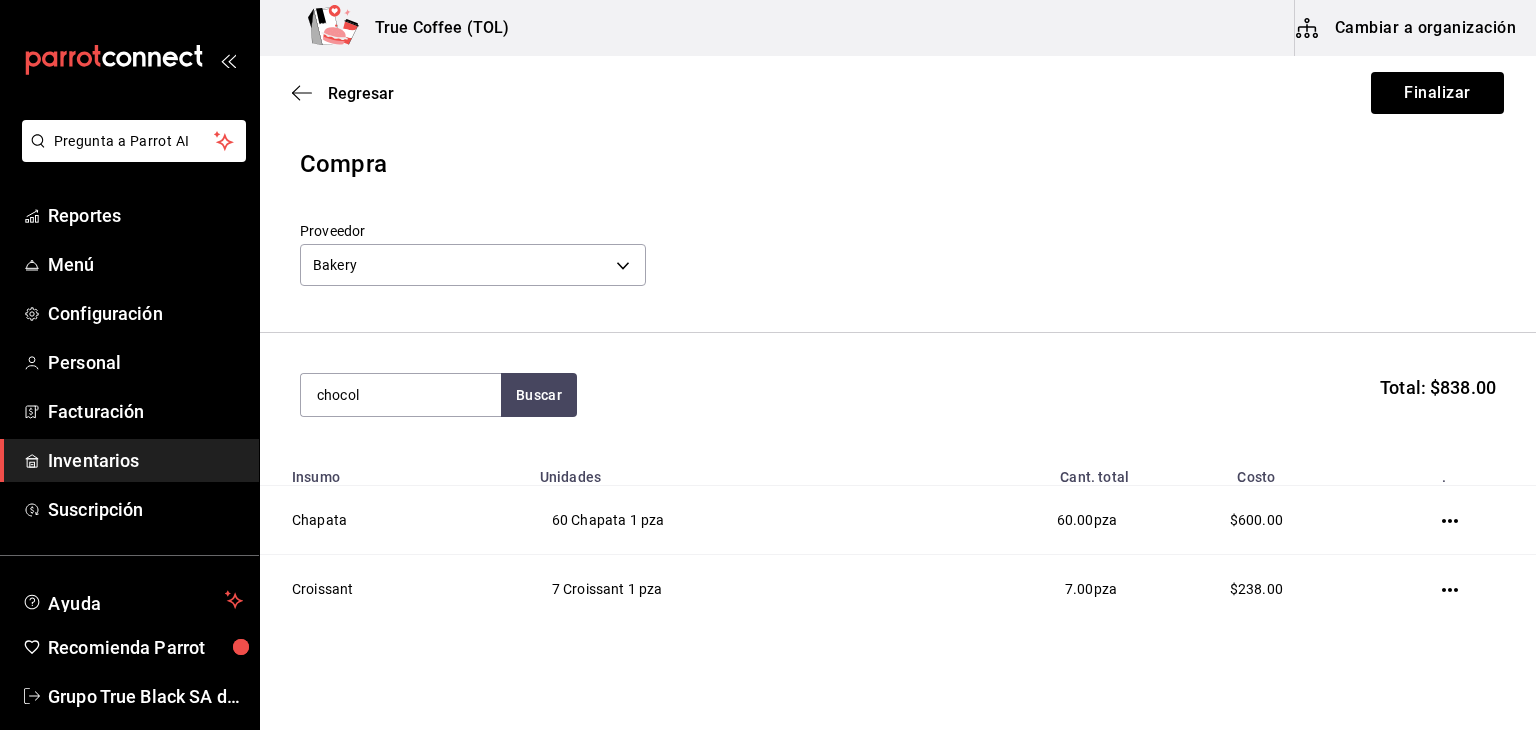 type on "chocol" 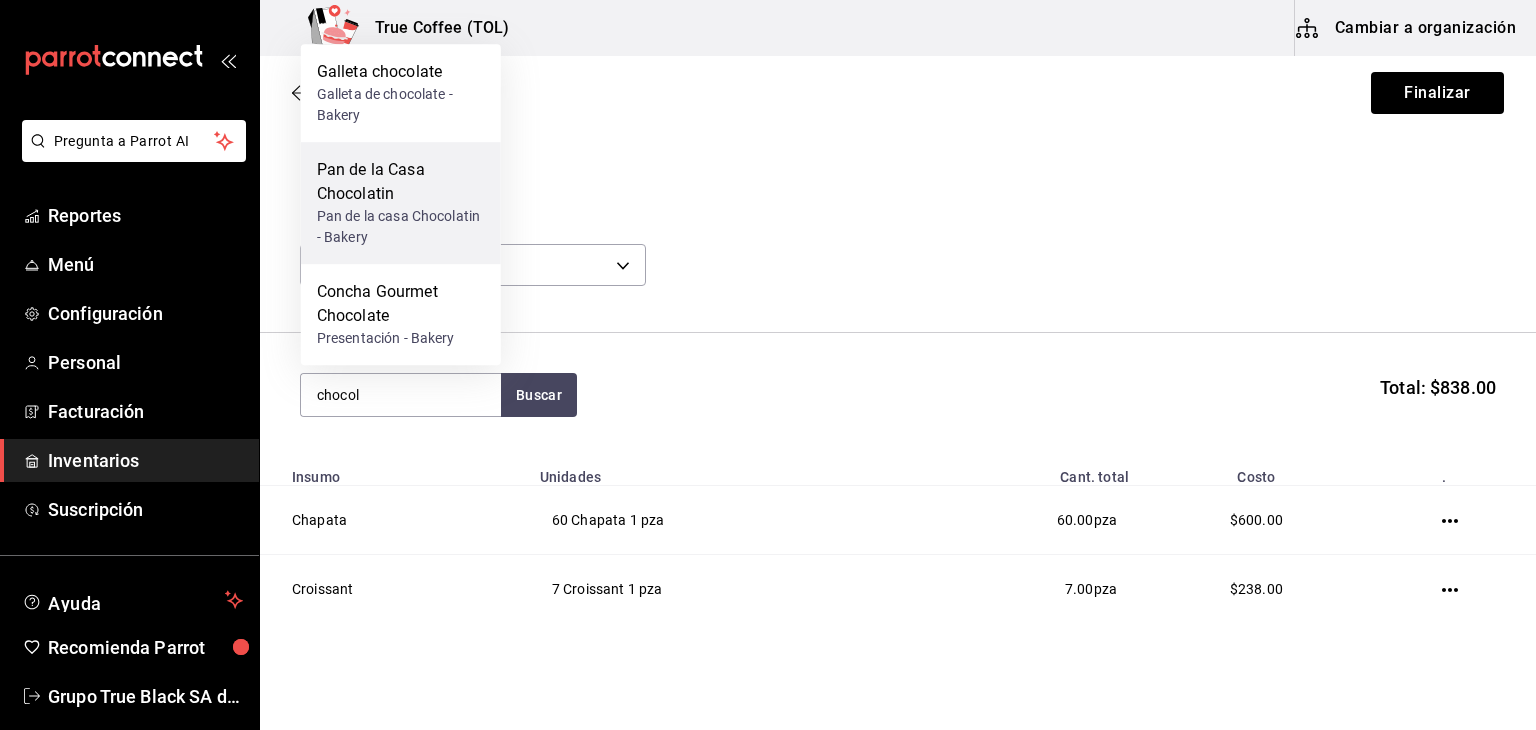 click on "Pan de la Casa Chocolatin" at bounding box center [401, 72] 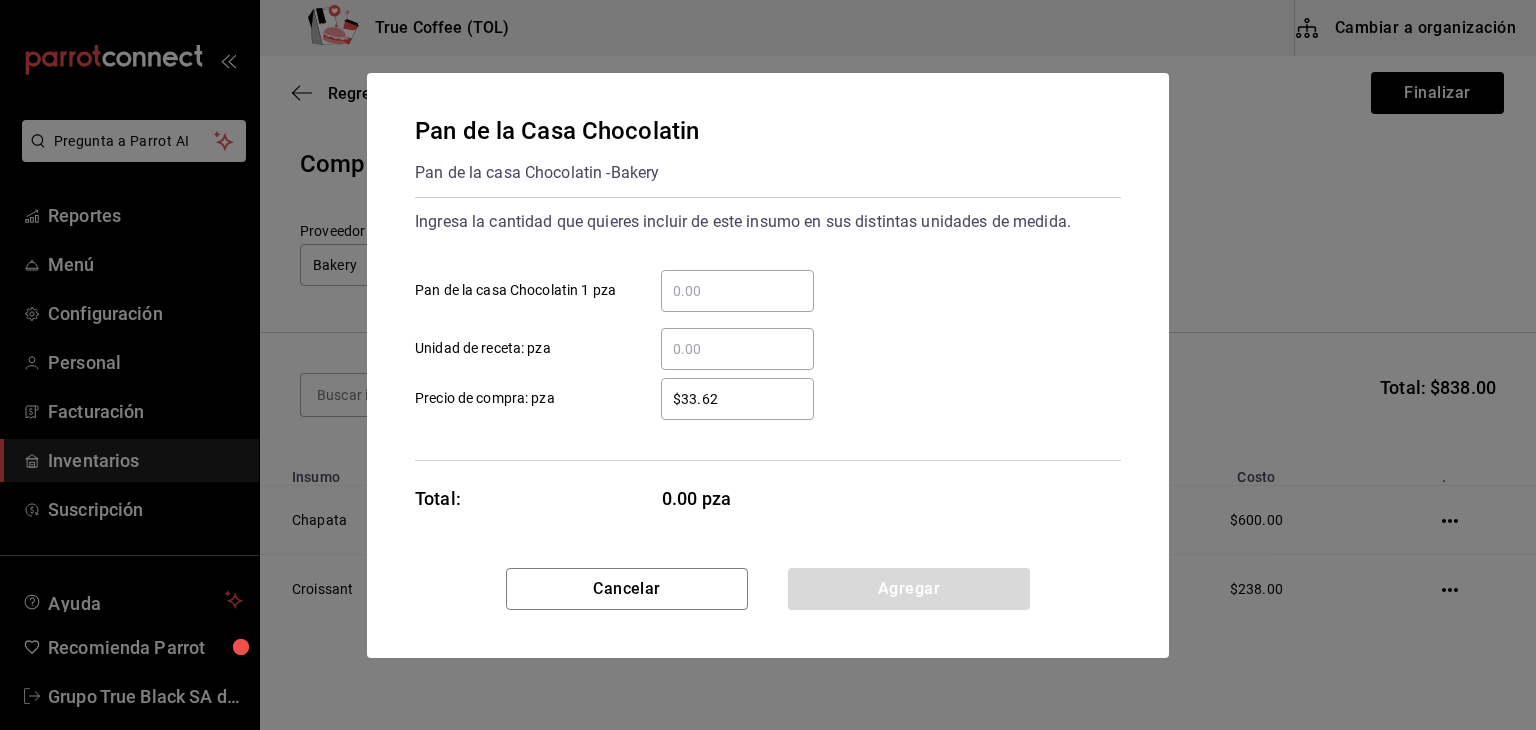 click on "​ Pan de la casa Chocolatin 1 pza" at bounding box center [737, 291] 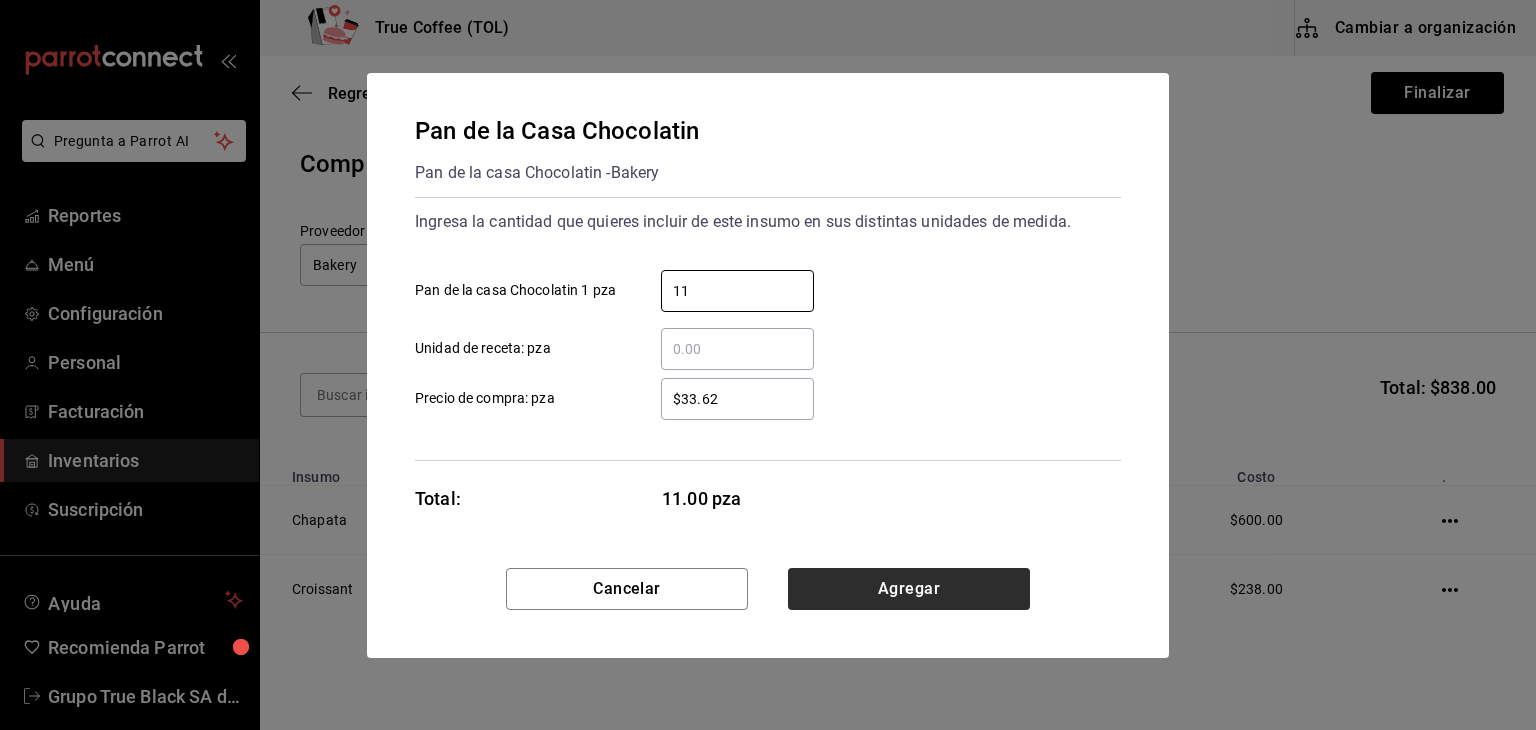type on "11" 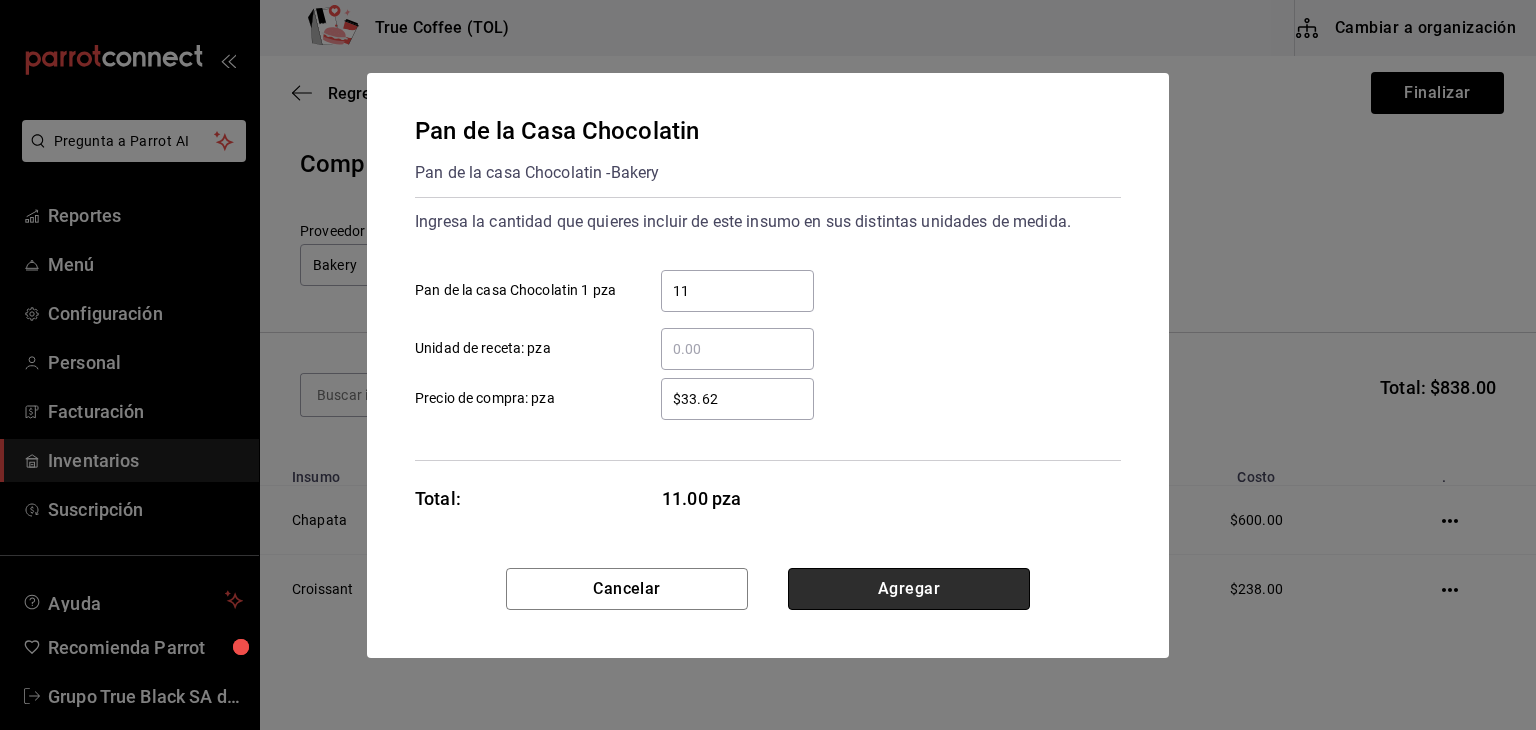 click on "Agregar" at bounding box center (909, 589) 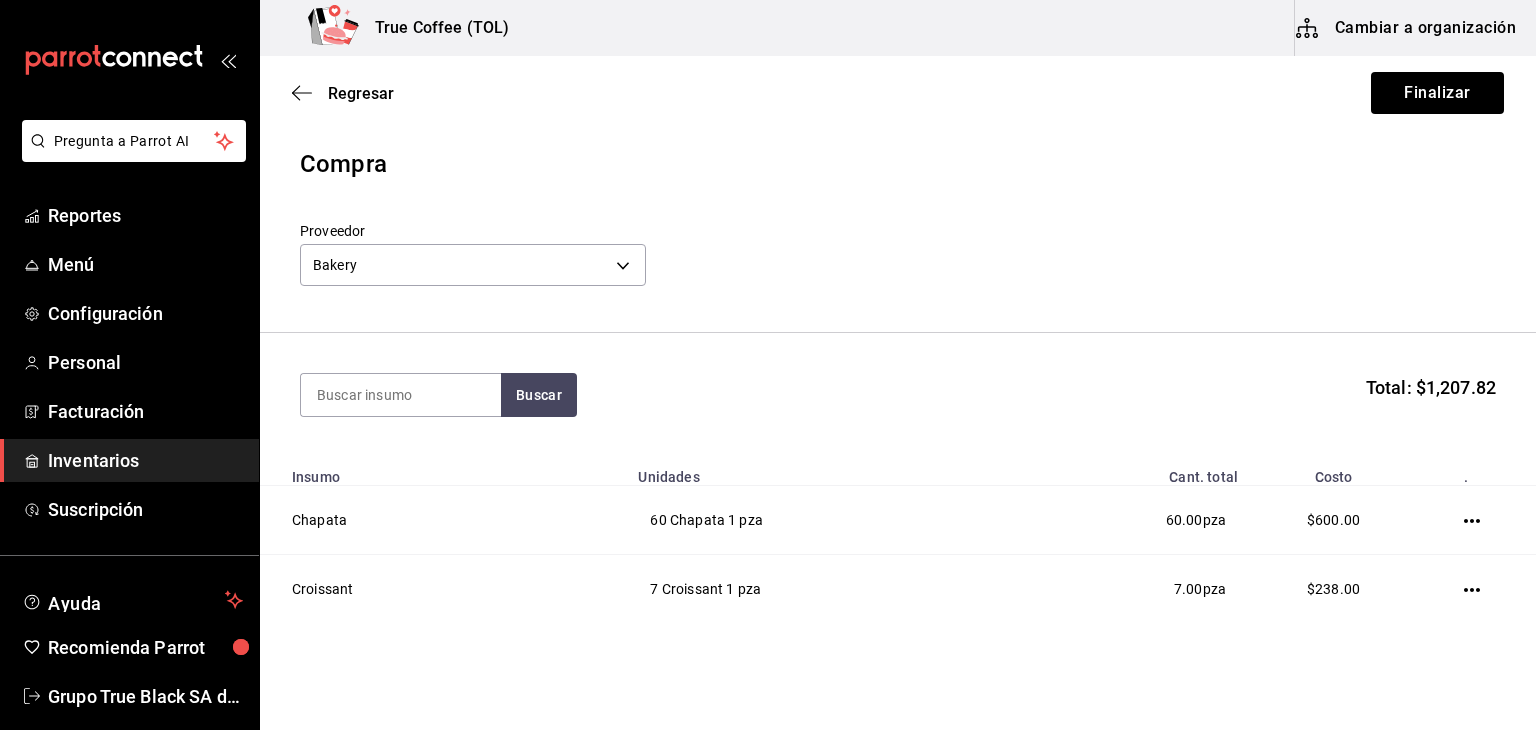 click on "Regresar Finalizar" at bounding box center [898, 93] 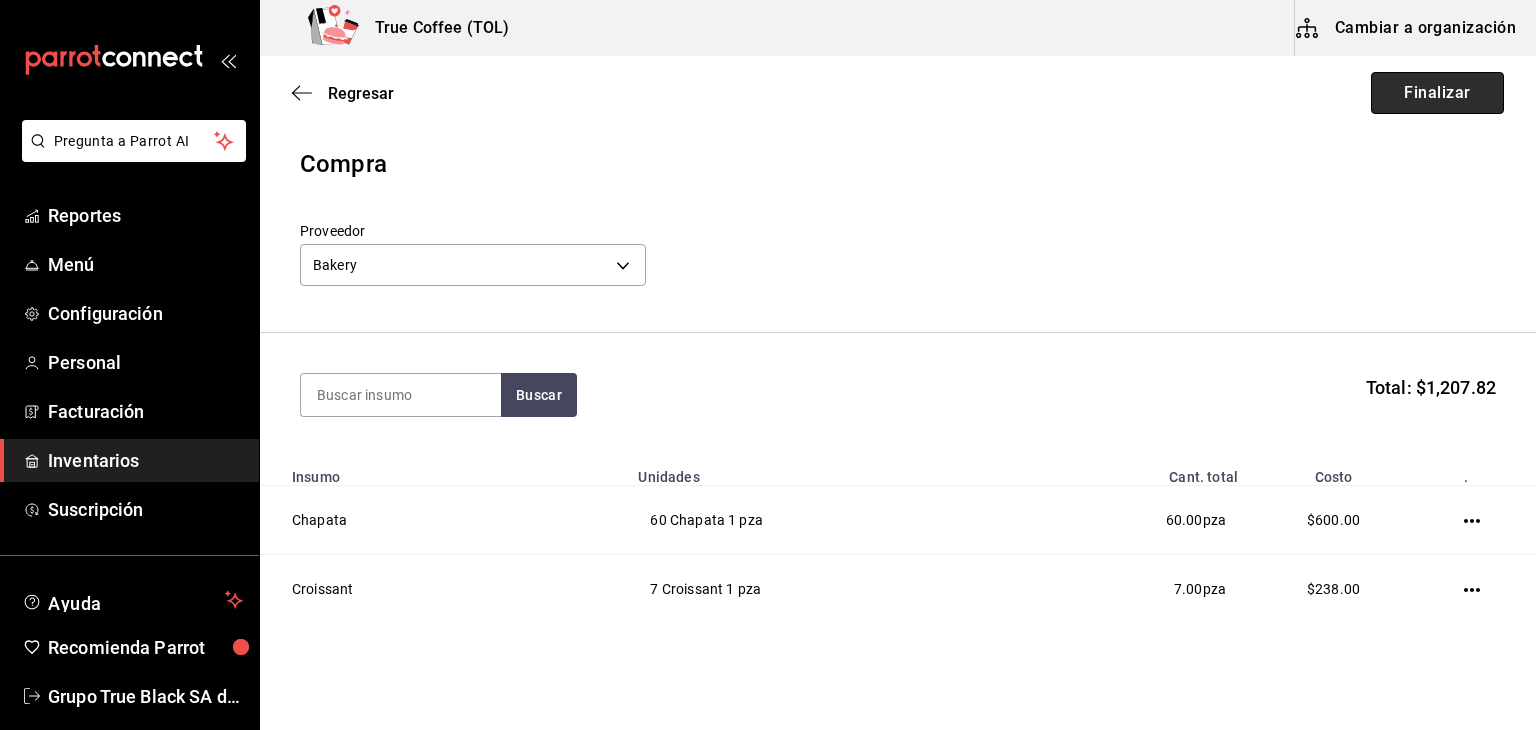 click on "Finalizar" at bounding box center [1437, 93] 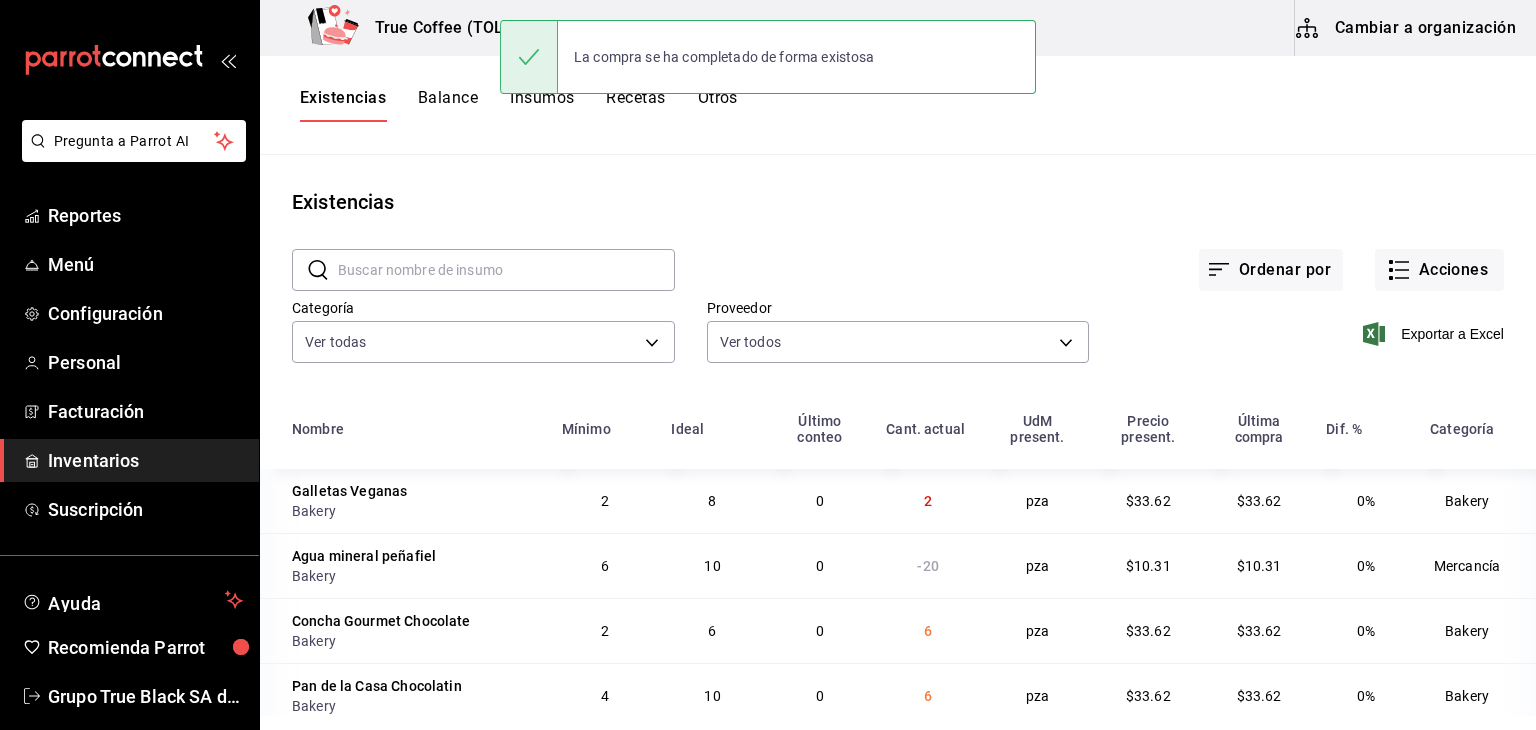 drag, startPoint x: 391, startPoint y: 273, endPoint x: 380, endPoint y: 266, distance: 13.038404 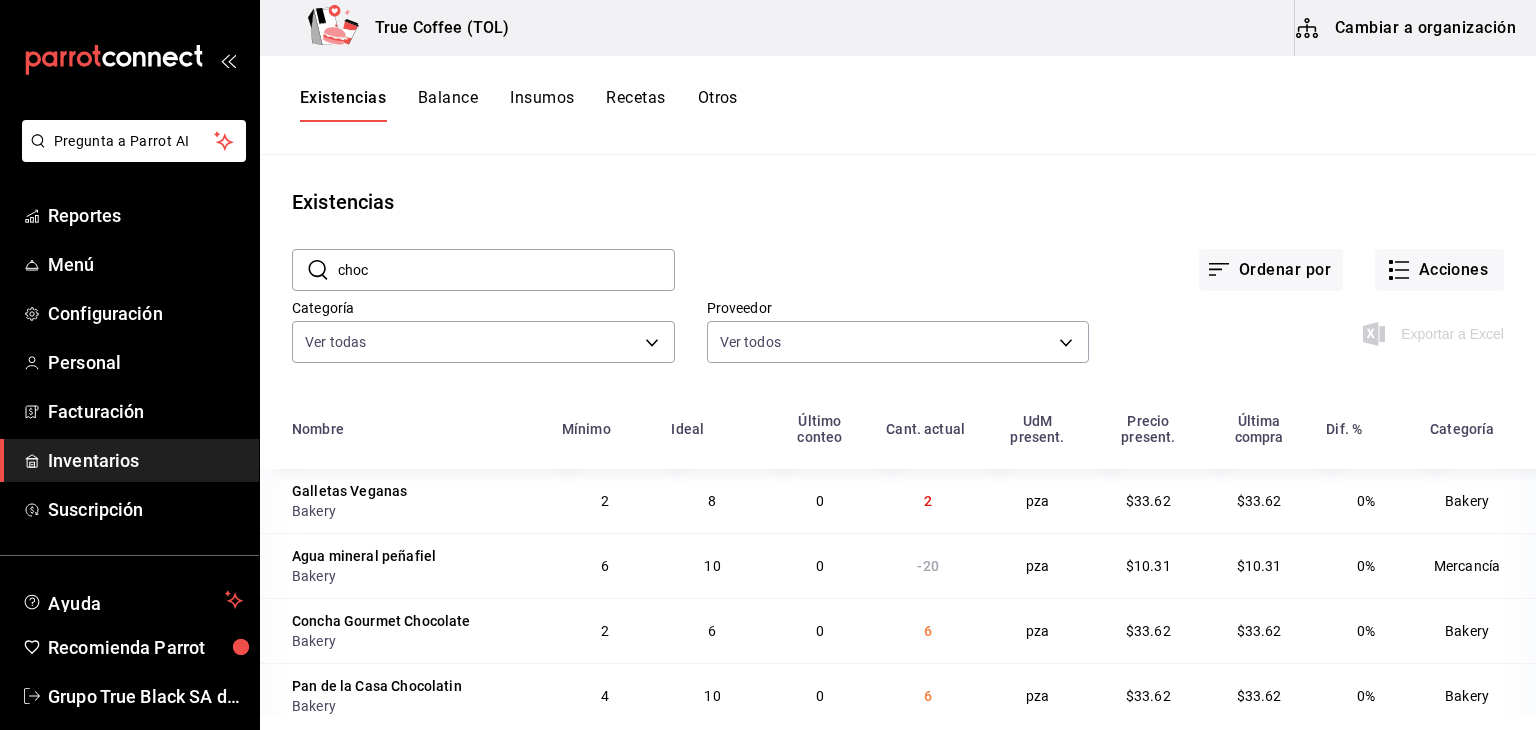type on "choco" 